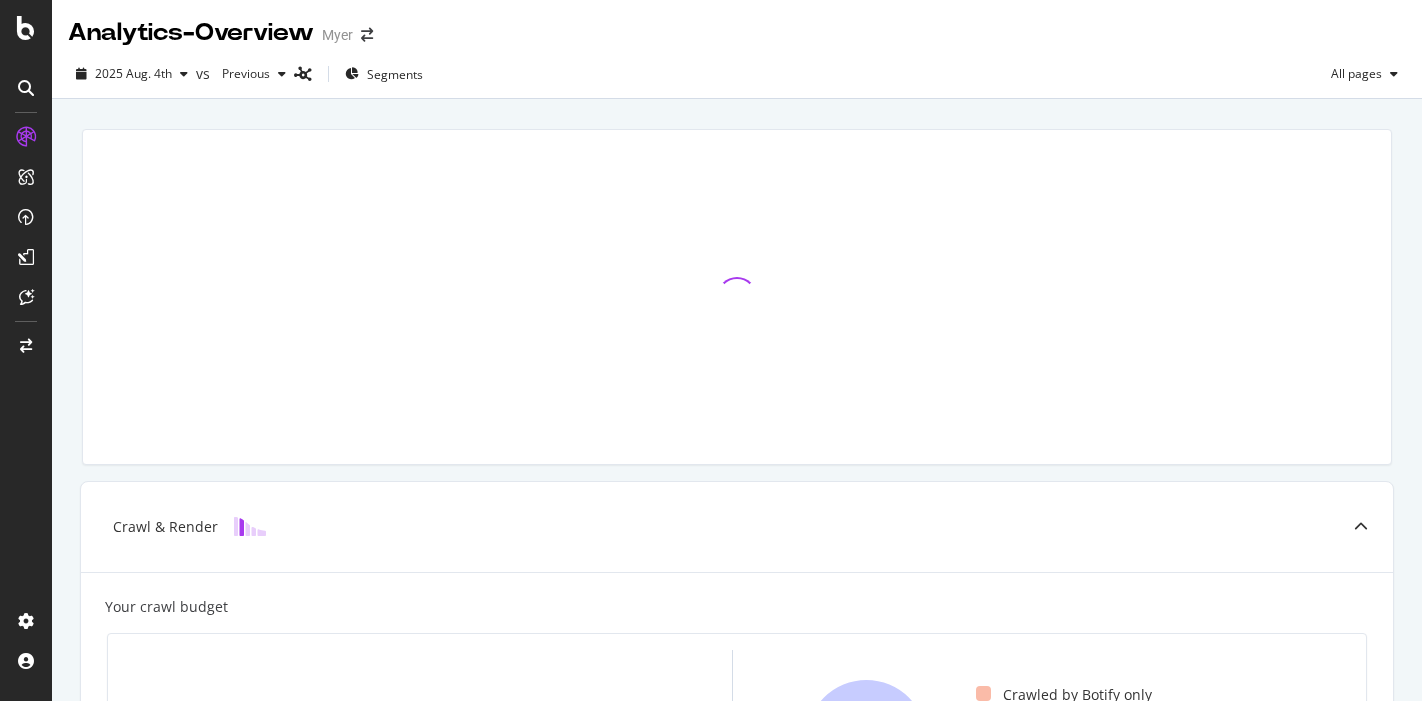 scroll, scrollTop: 0, scrollLeft: 0, axis: both 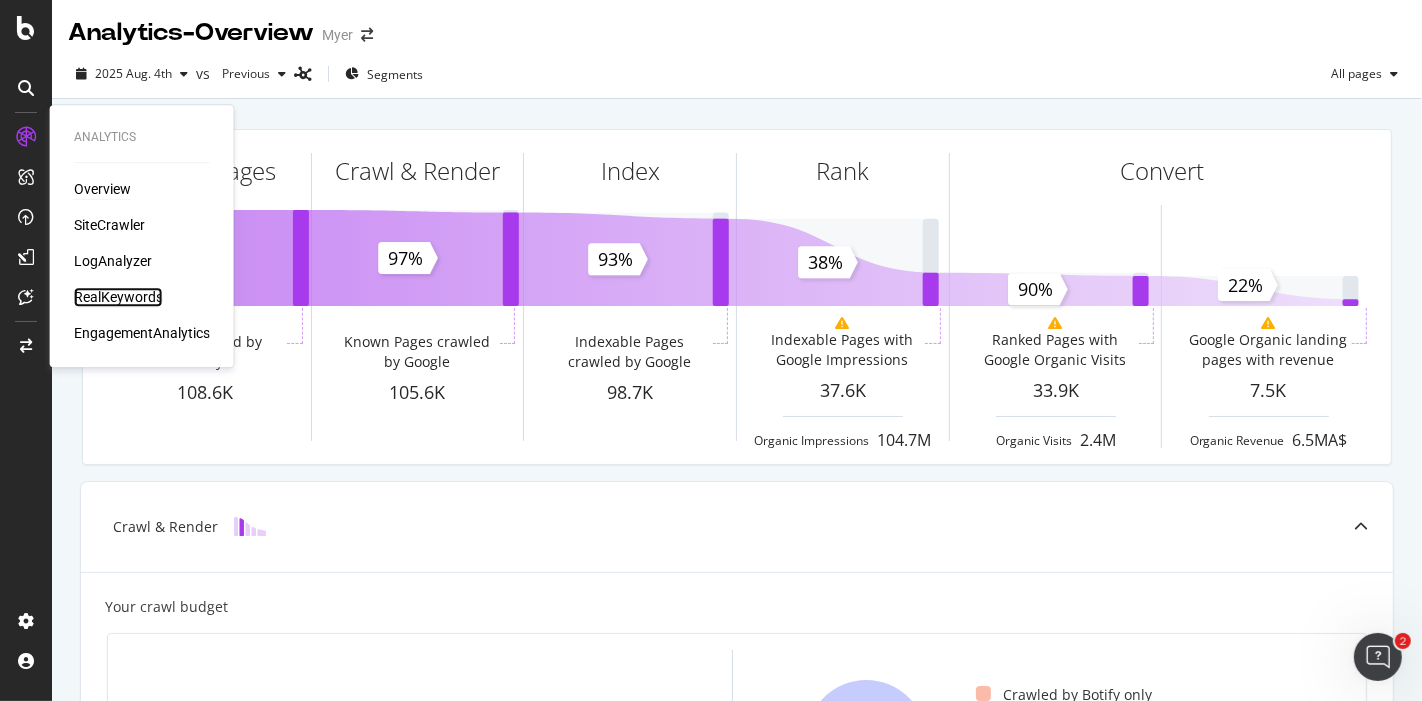 click on "RealKeywords" at bounding box center [118, 297] 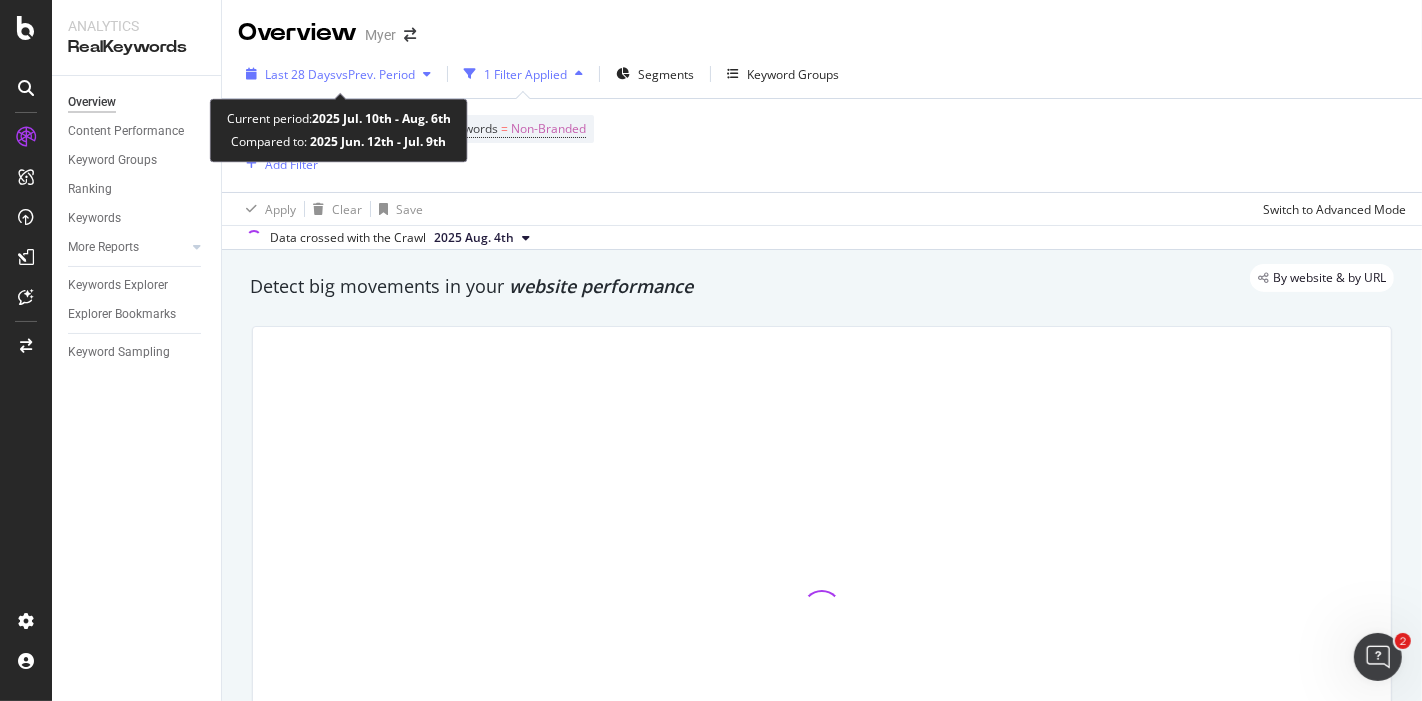 click on "Last 28 Days  vs  Prev. Period" at bounding box center (338, 74) 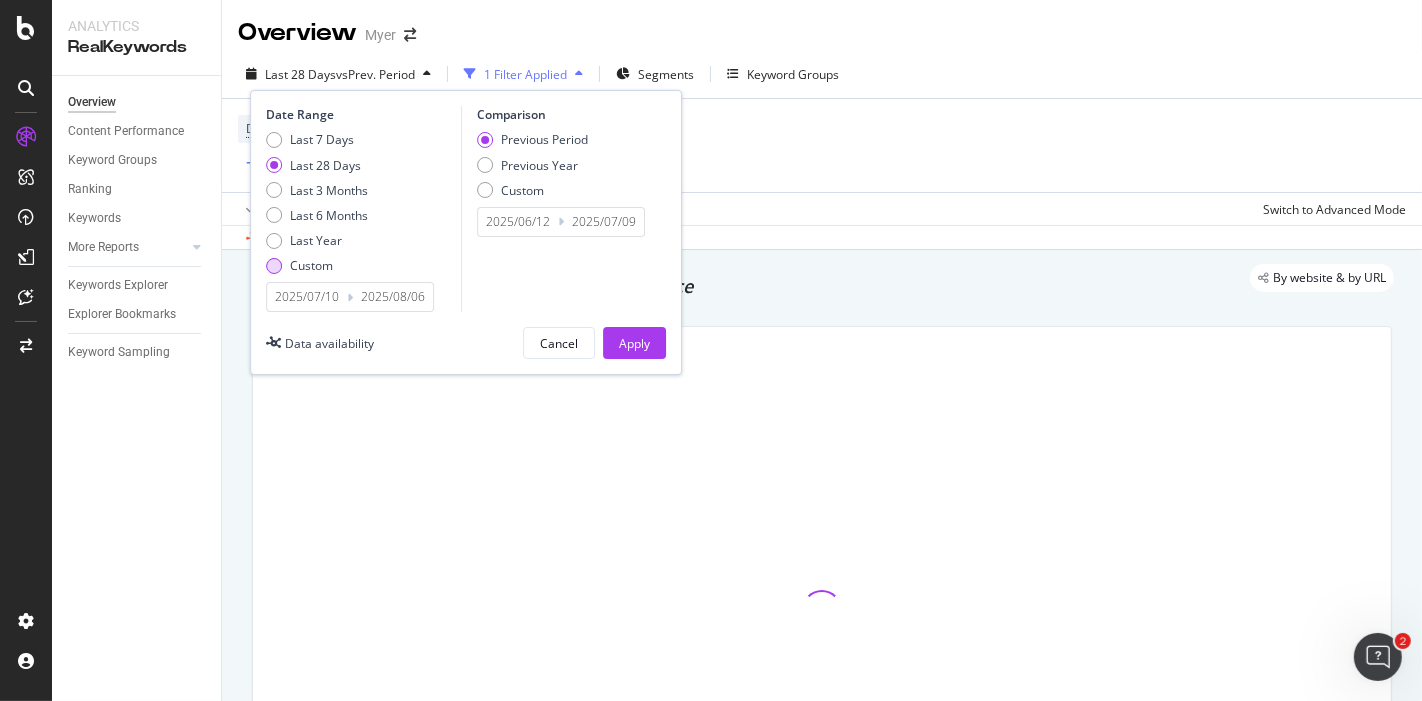 click at bounding box center [274, 266] 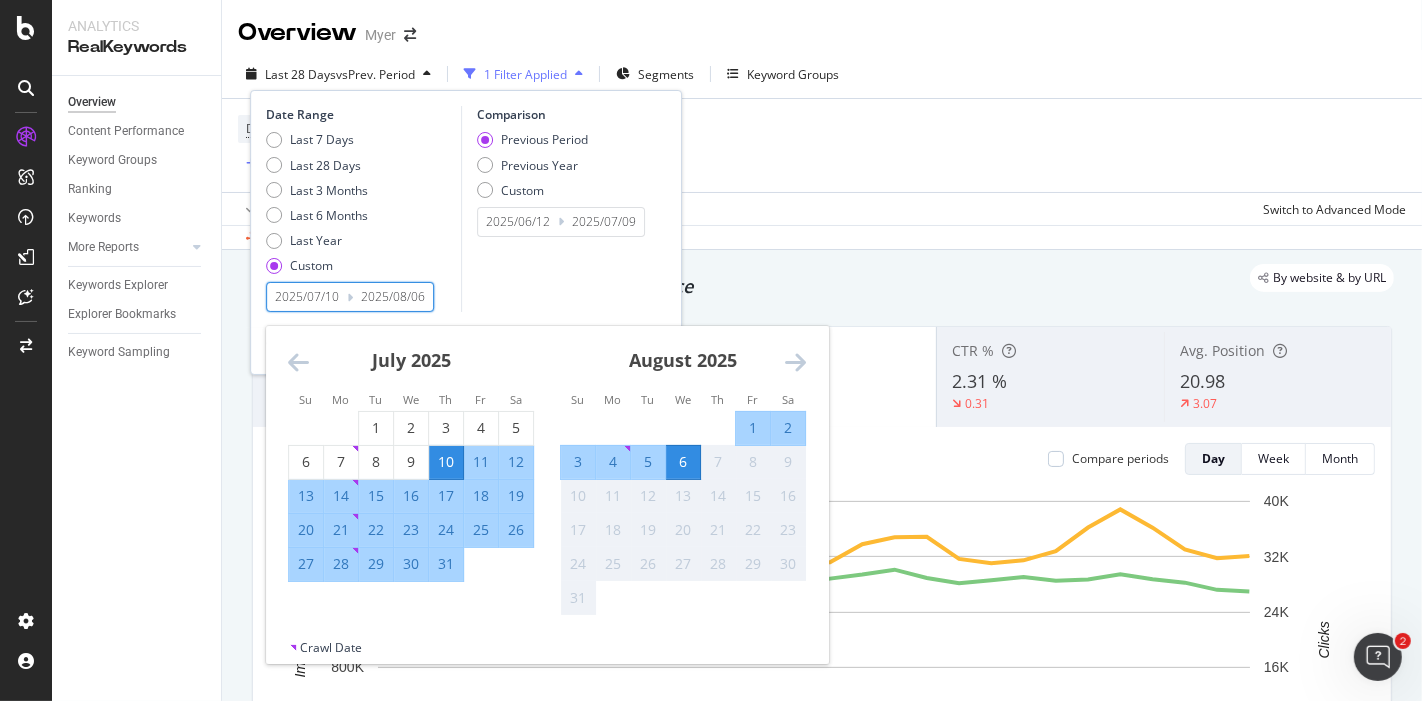 click on "2025/07/10" at bounding box center (307, 297) 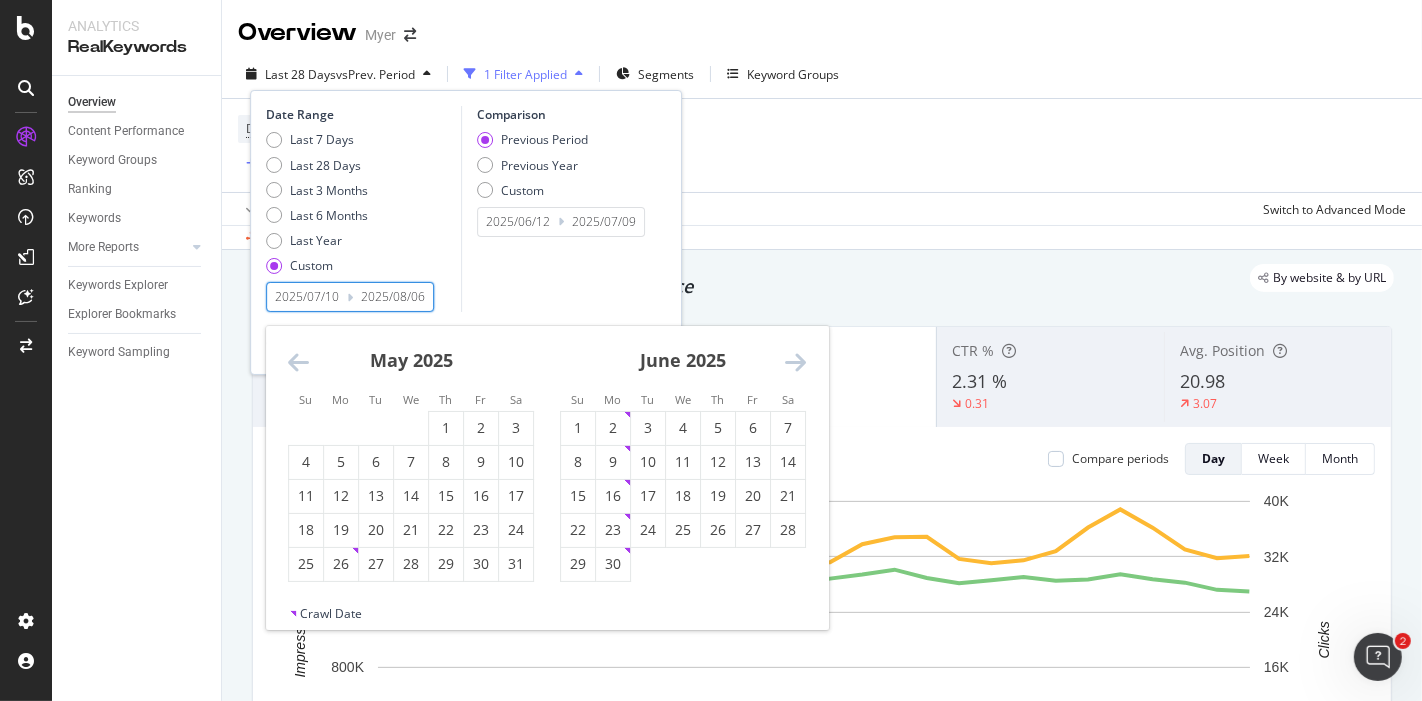 click at bounding box center (298, 362) 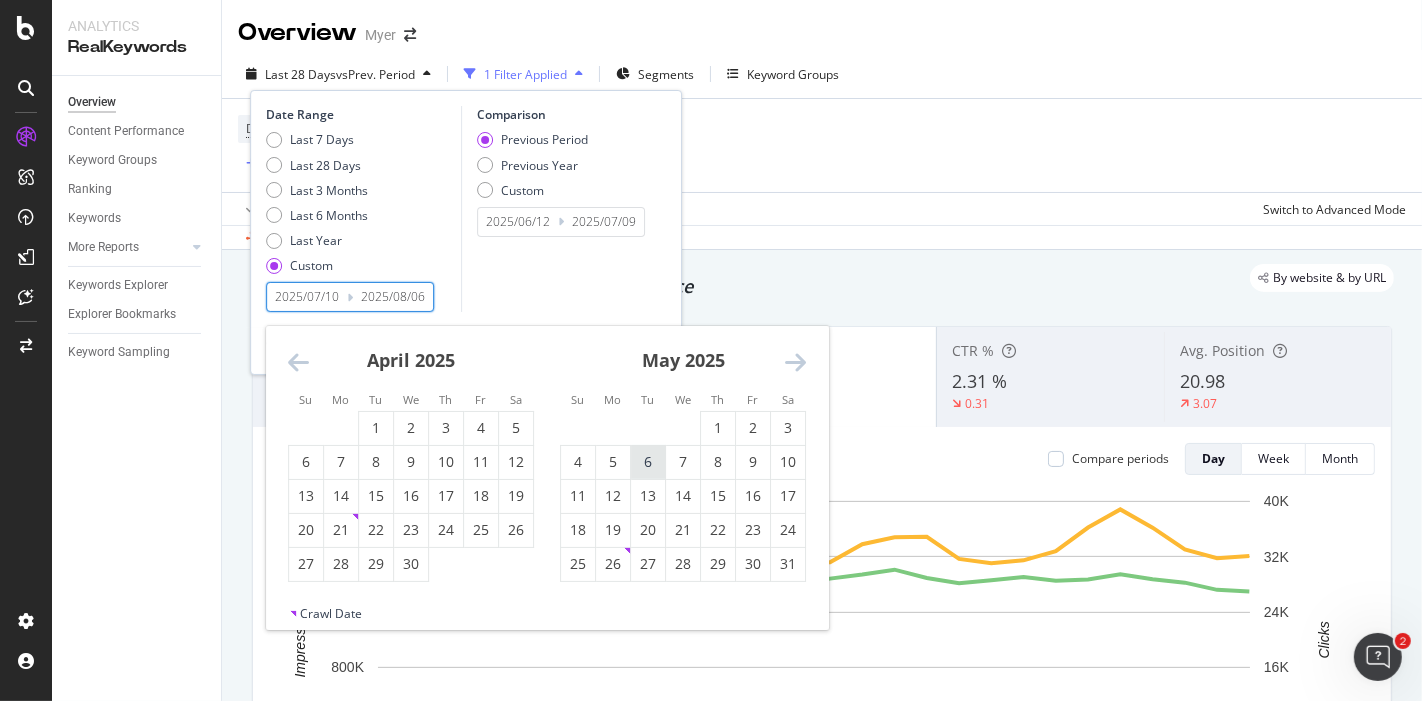 click on "6" at bounding box center [648, 462] 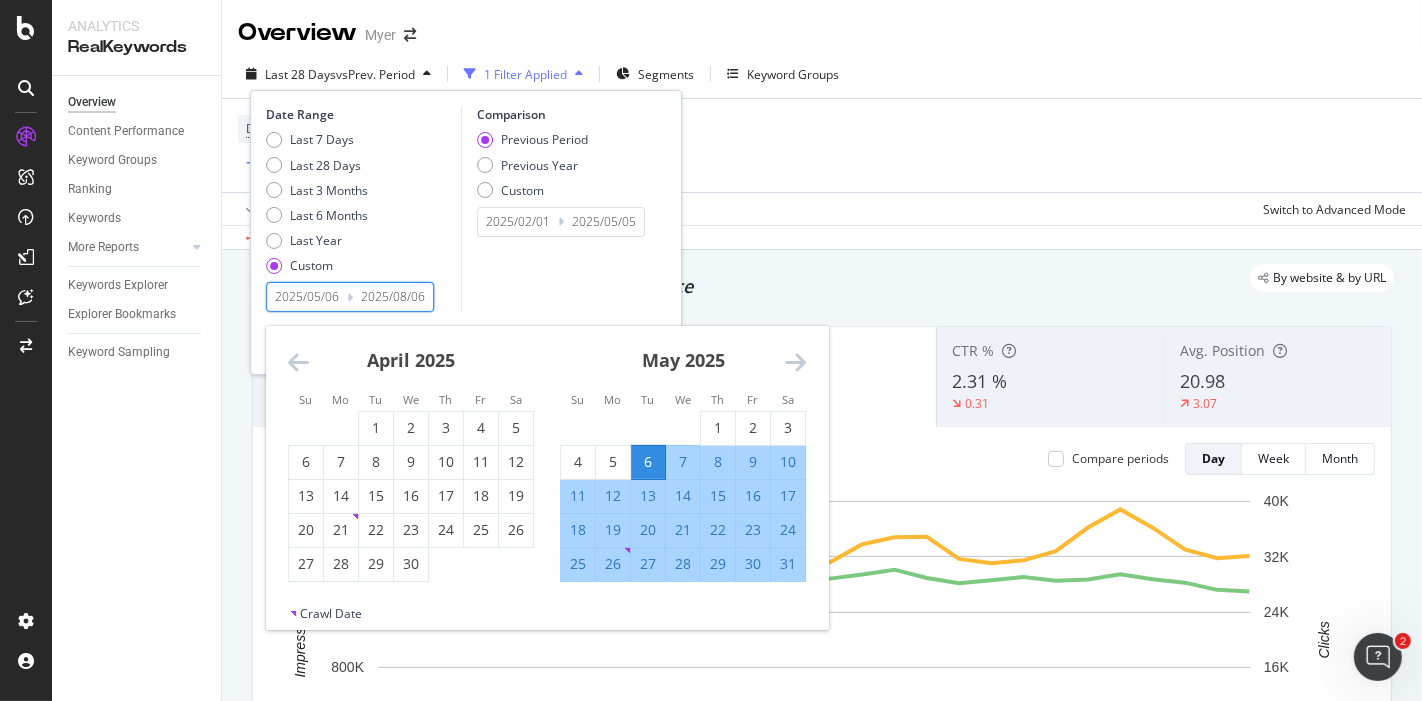 click at bounding box center (795, 362) 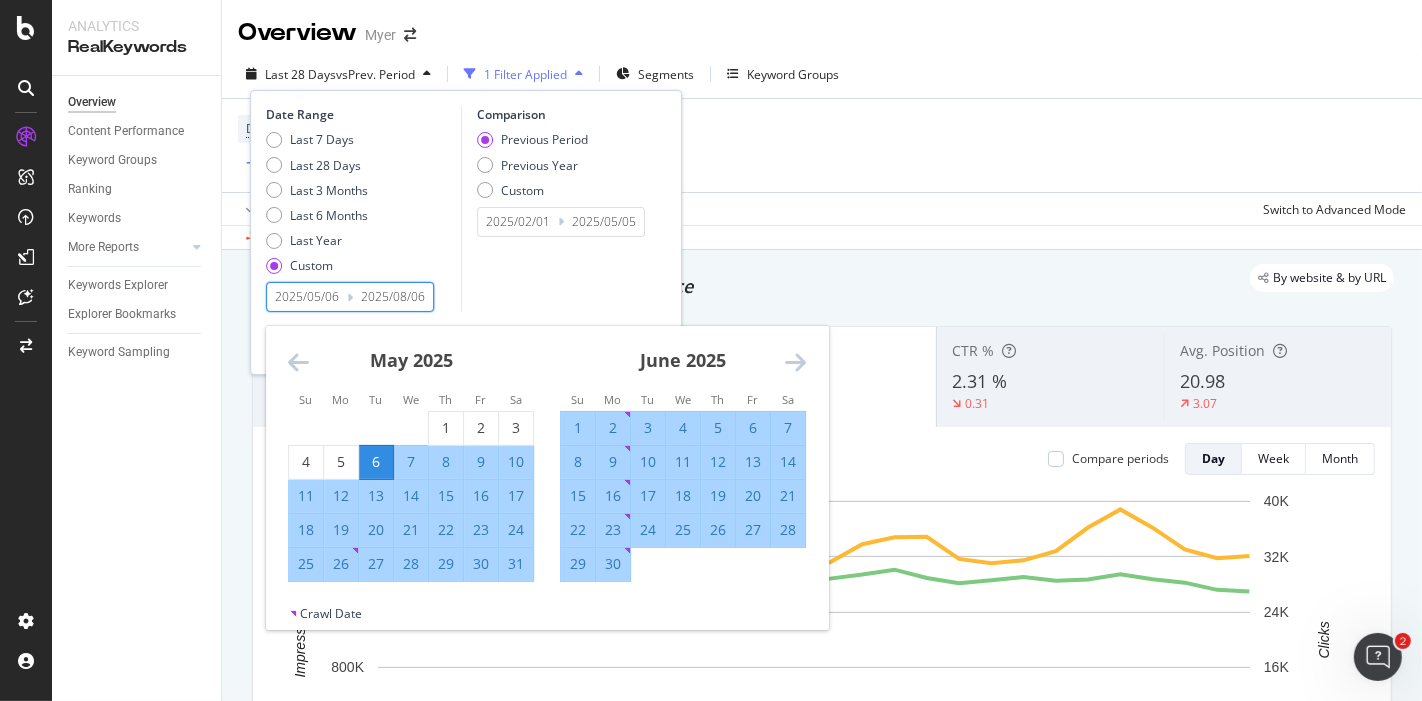 click at bounding box center (795, 362) 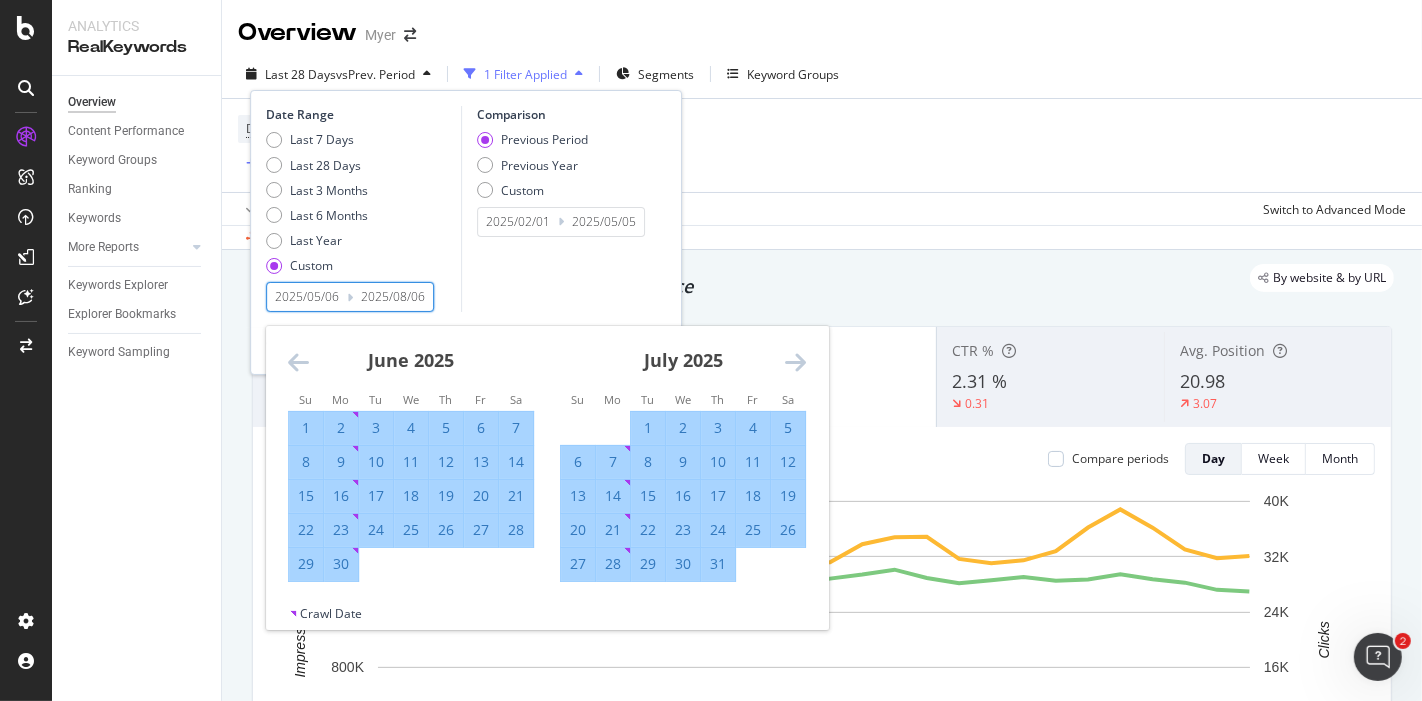 click at bounding box center (795, 362) 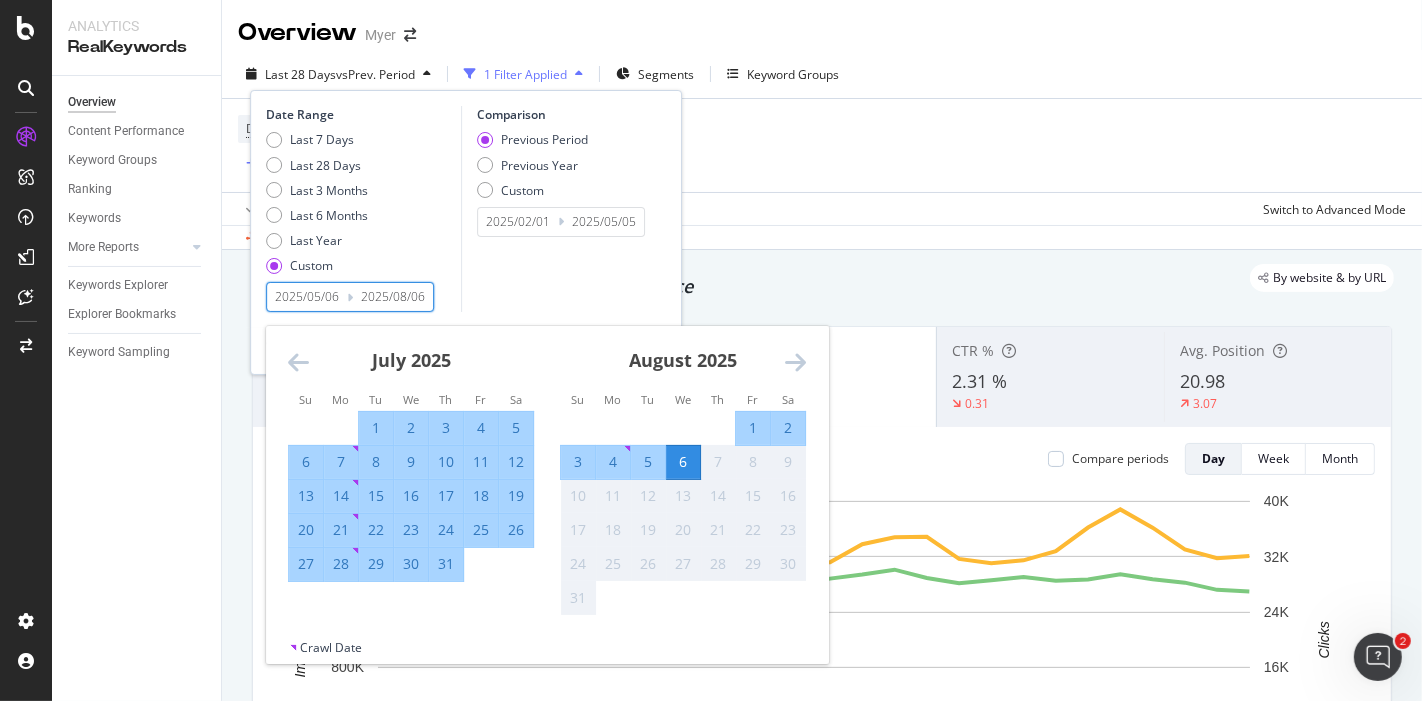 click on "5" at bounding box center [648, 462] 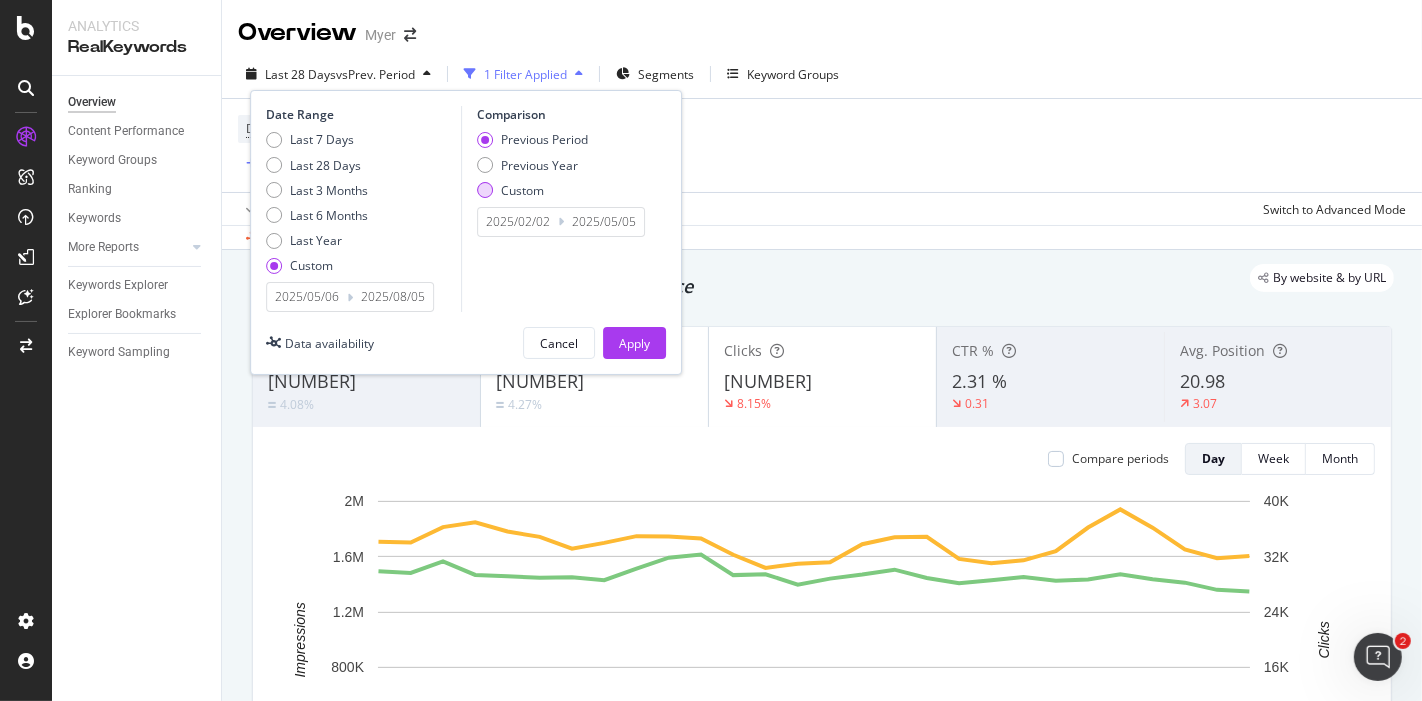 click at bounding box center [485, 190] 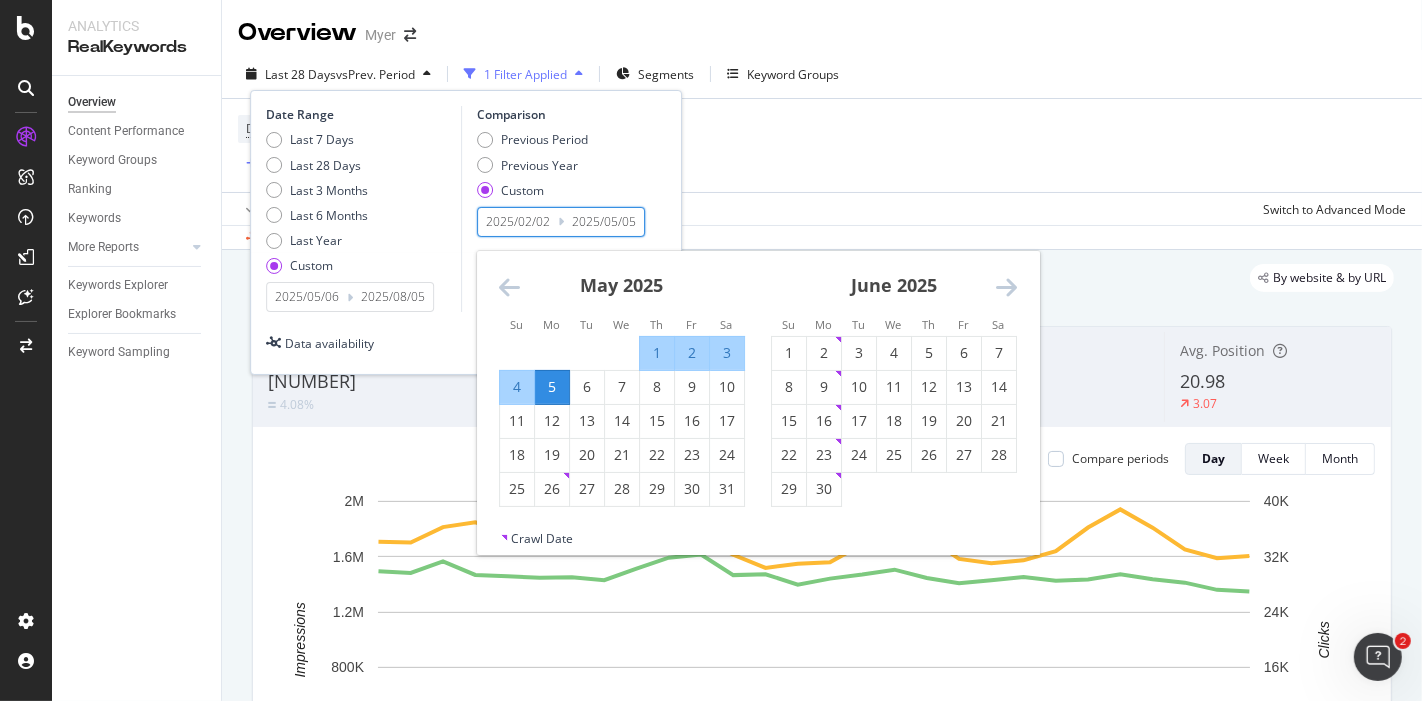 click on "2025/02/02" at bounding box center (518, 222) 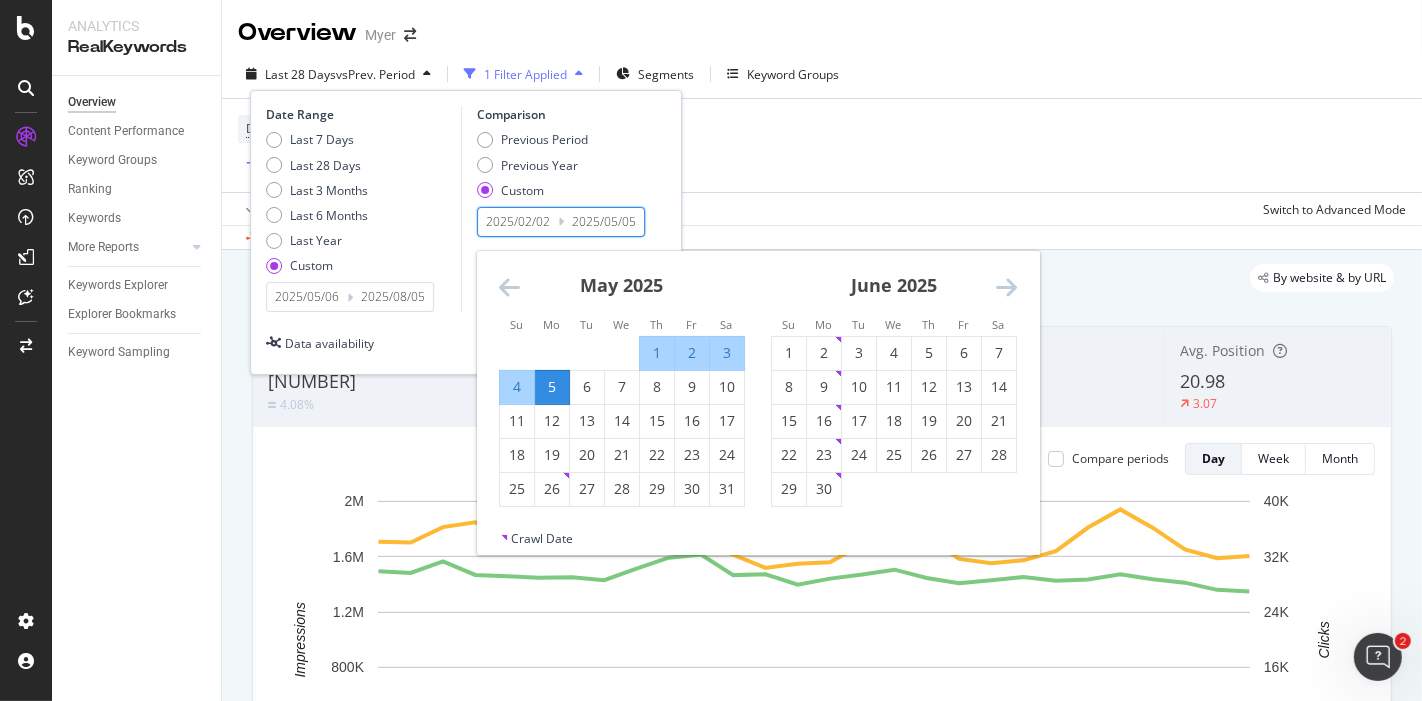 click at bounding box center (509, 287) 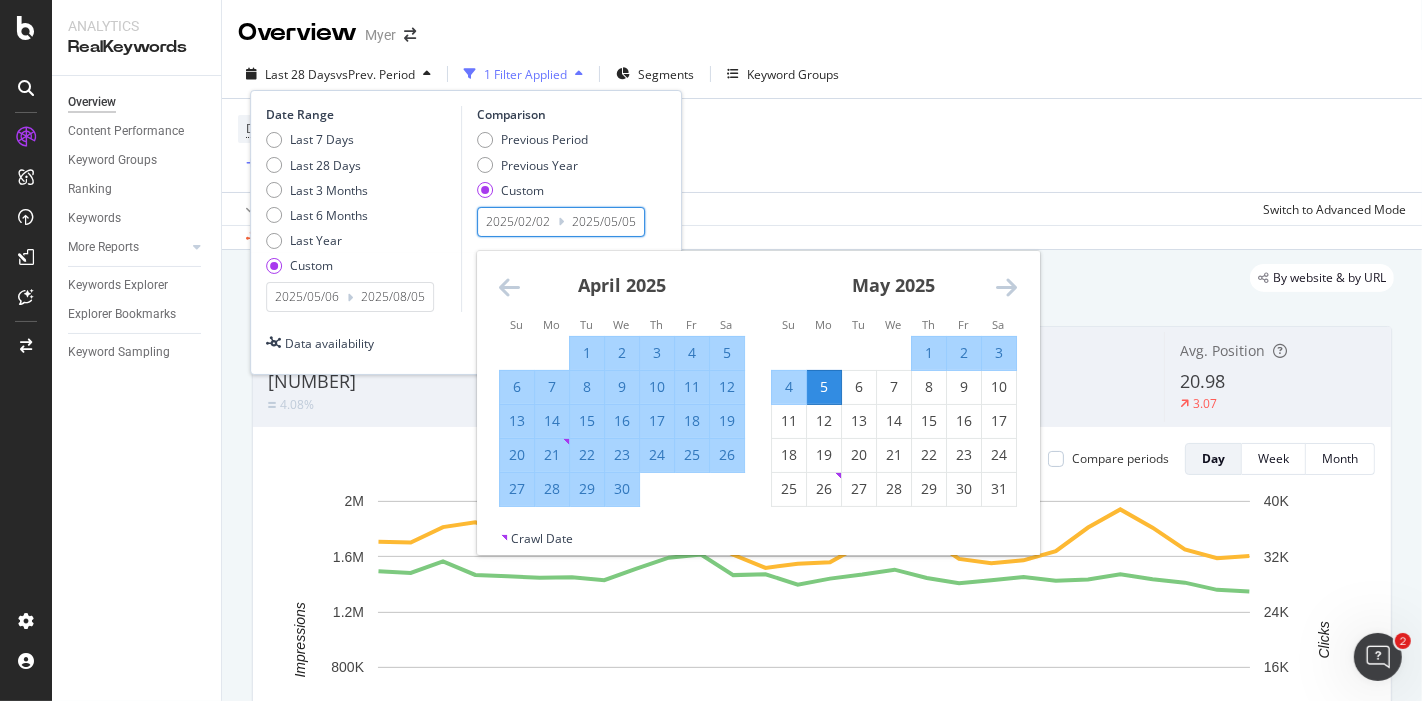 click at bounding box center [509, 287] 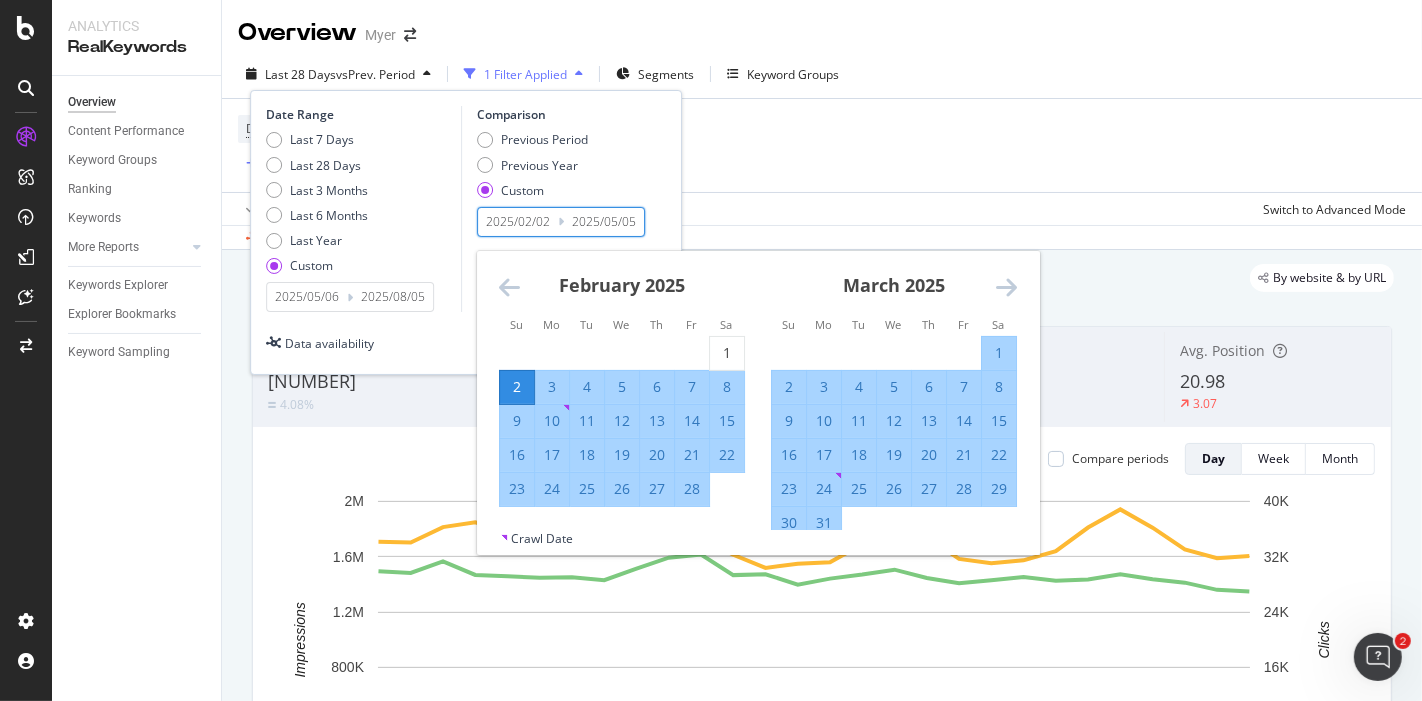 click at bounding box center [509, 287] 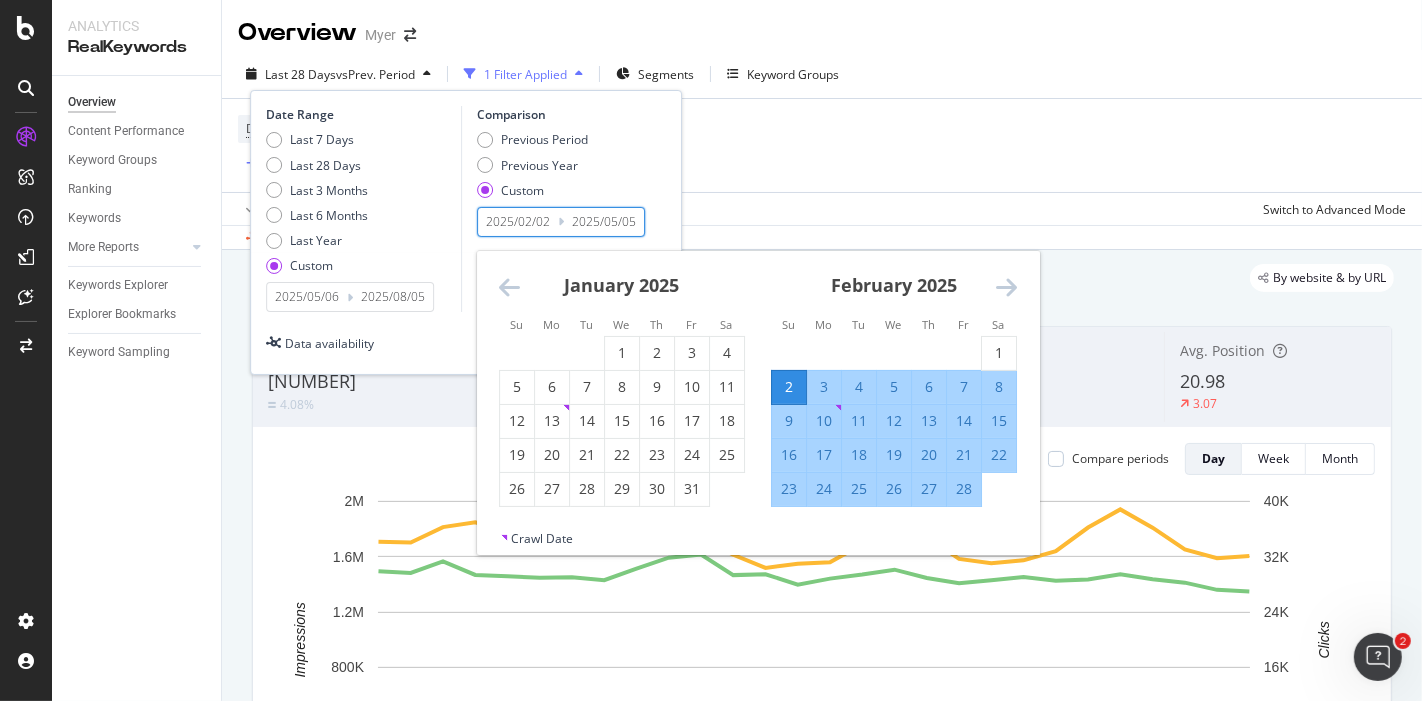 click at bounding box center [509, 287] 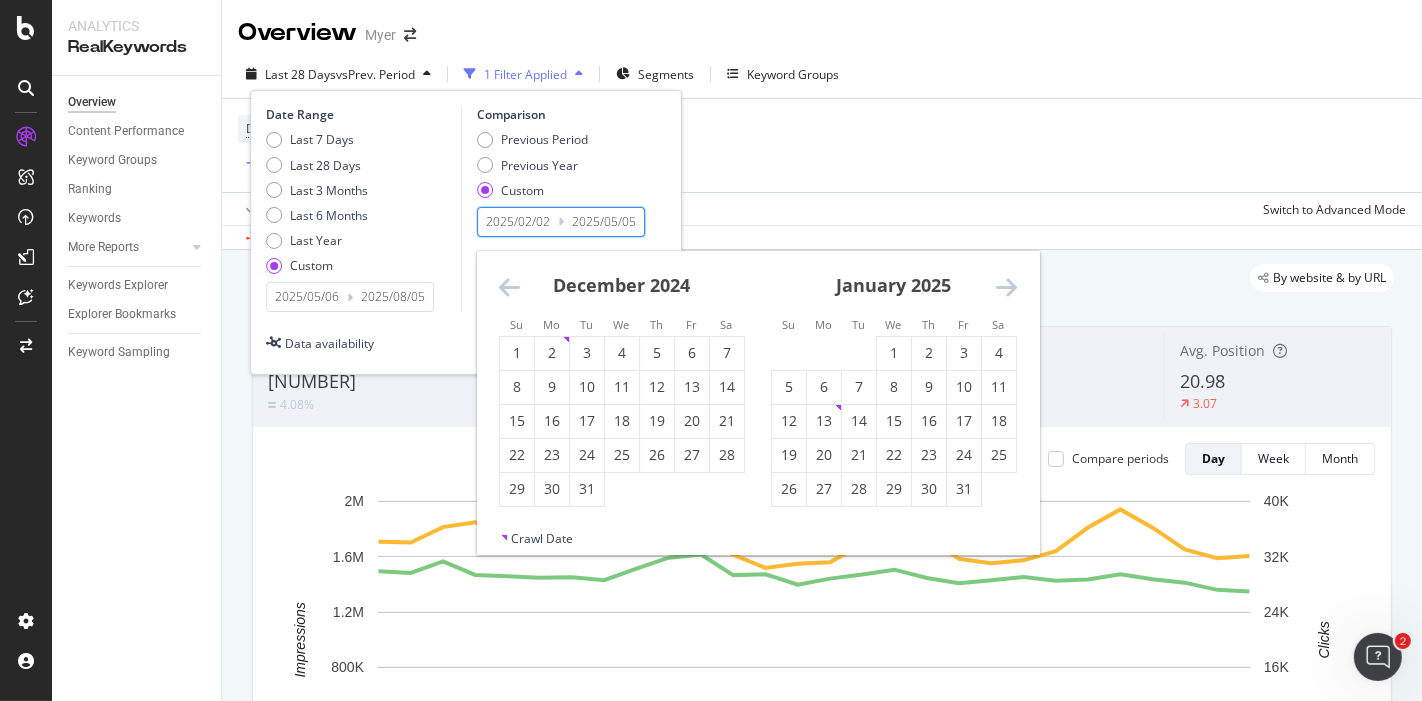 click at bounding box center [1006, 287] 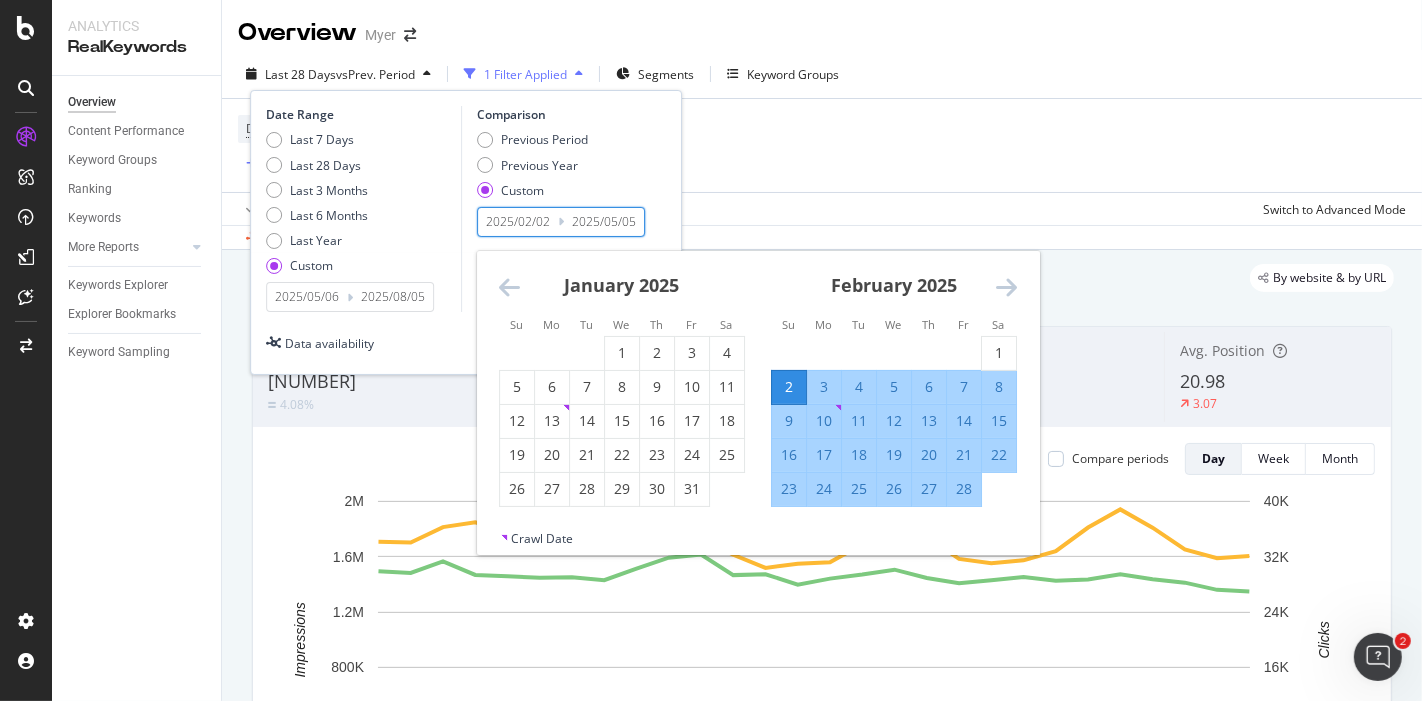 click at bounding box center [1006, 287] 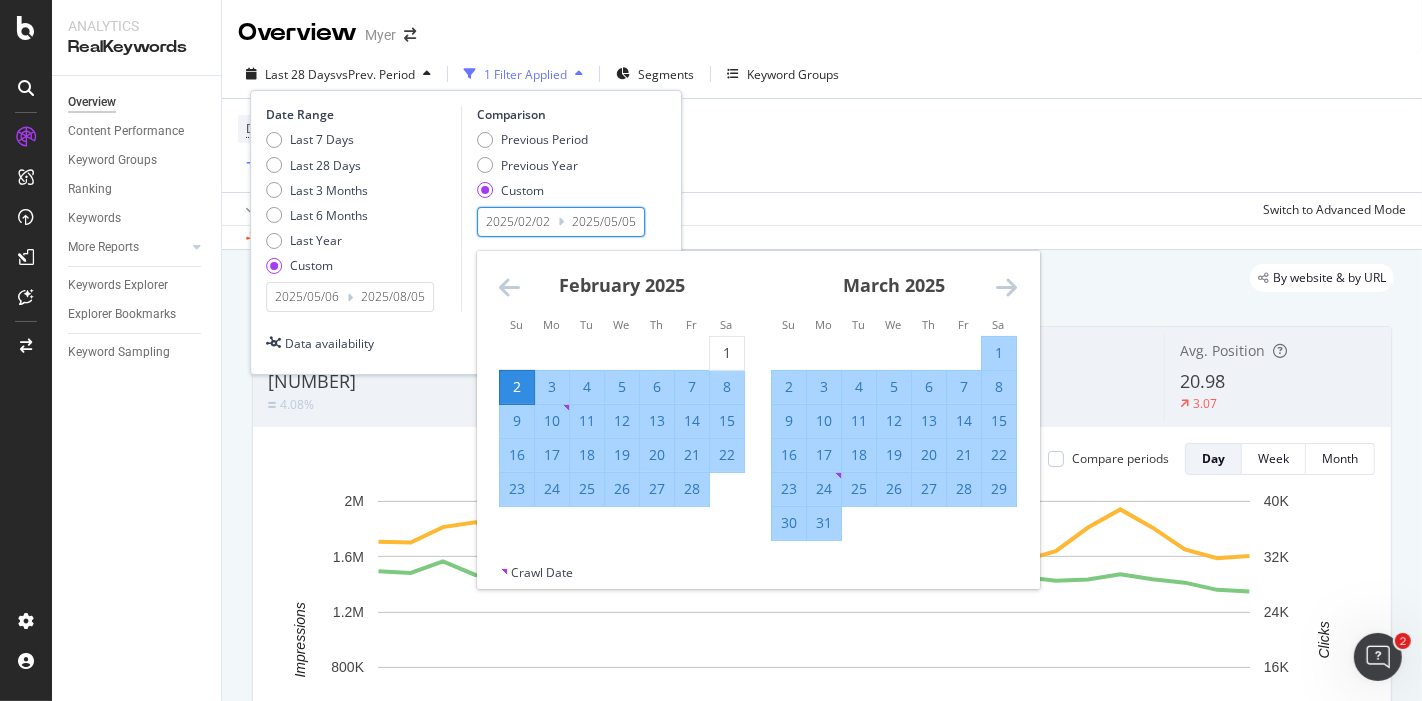 click on "5" at bounding box center [622, 387] 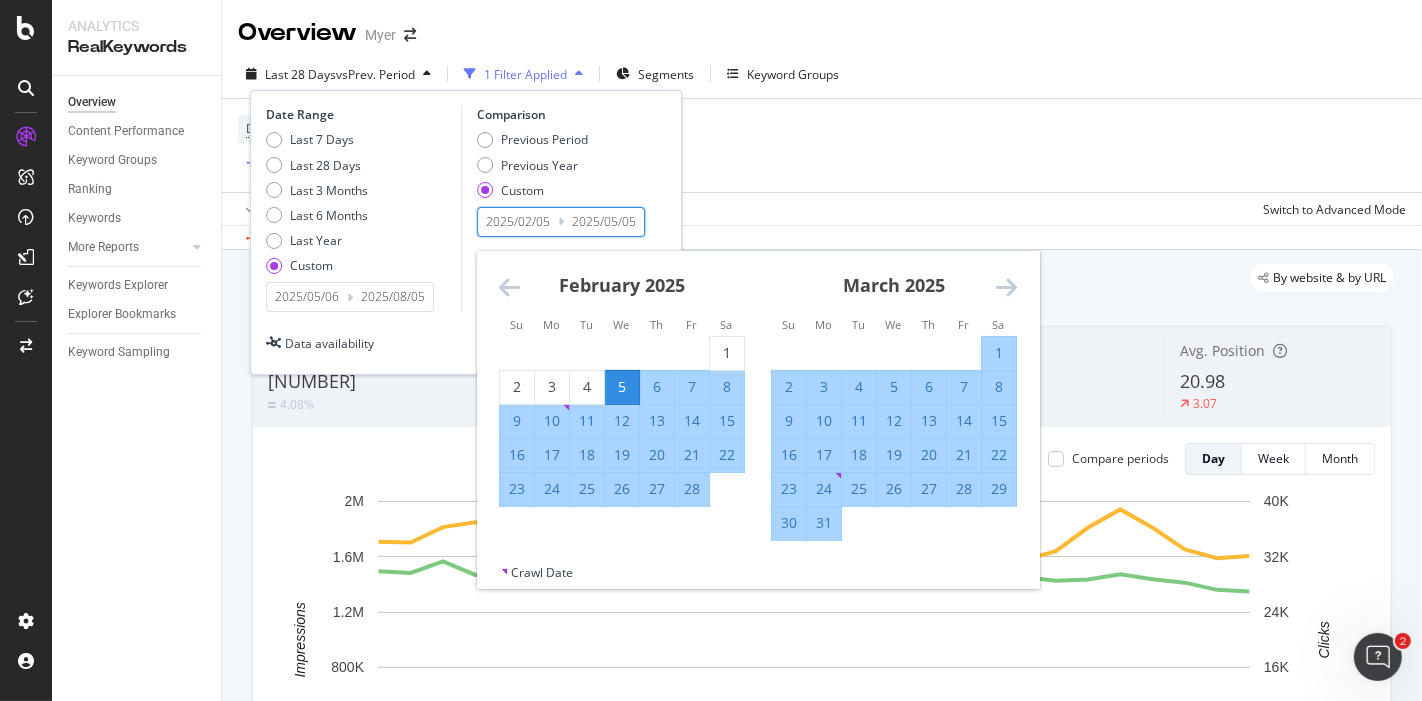 click at bounding box center [1006, 287] 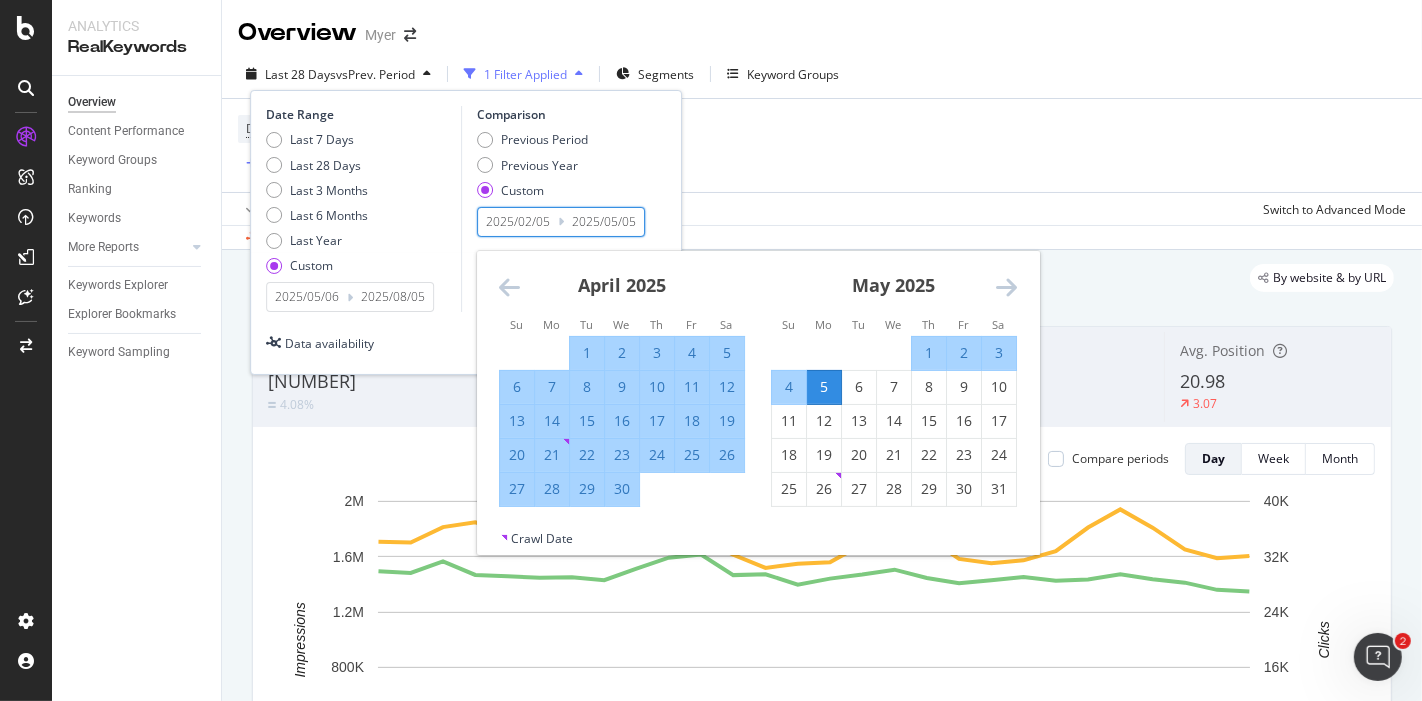 click on "5" at bounding box center [824, 387] 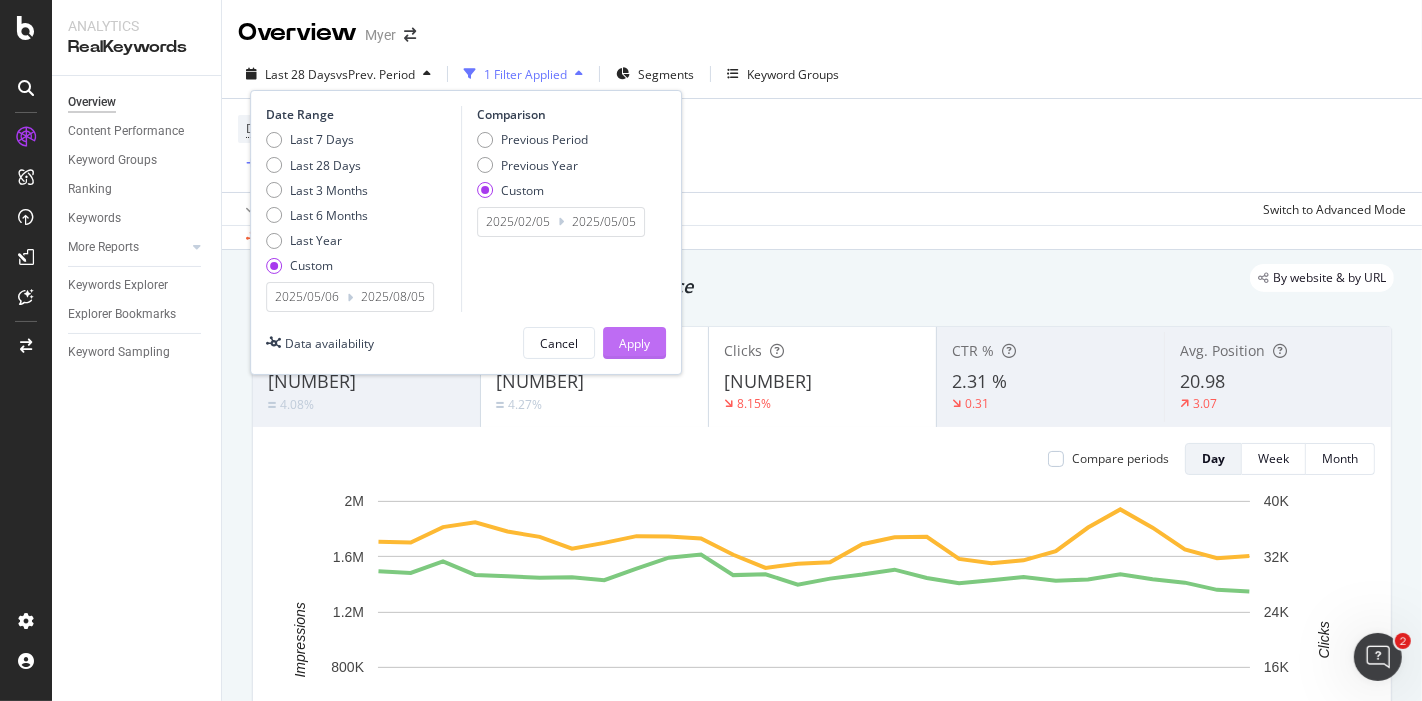 click on "Apply" at bounding box center (634, 343) 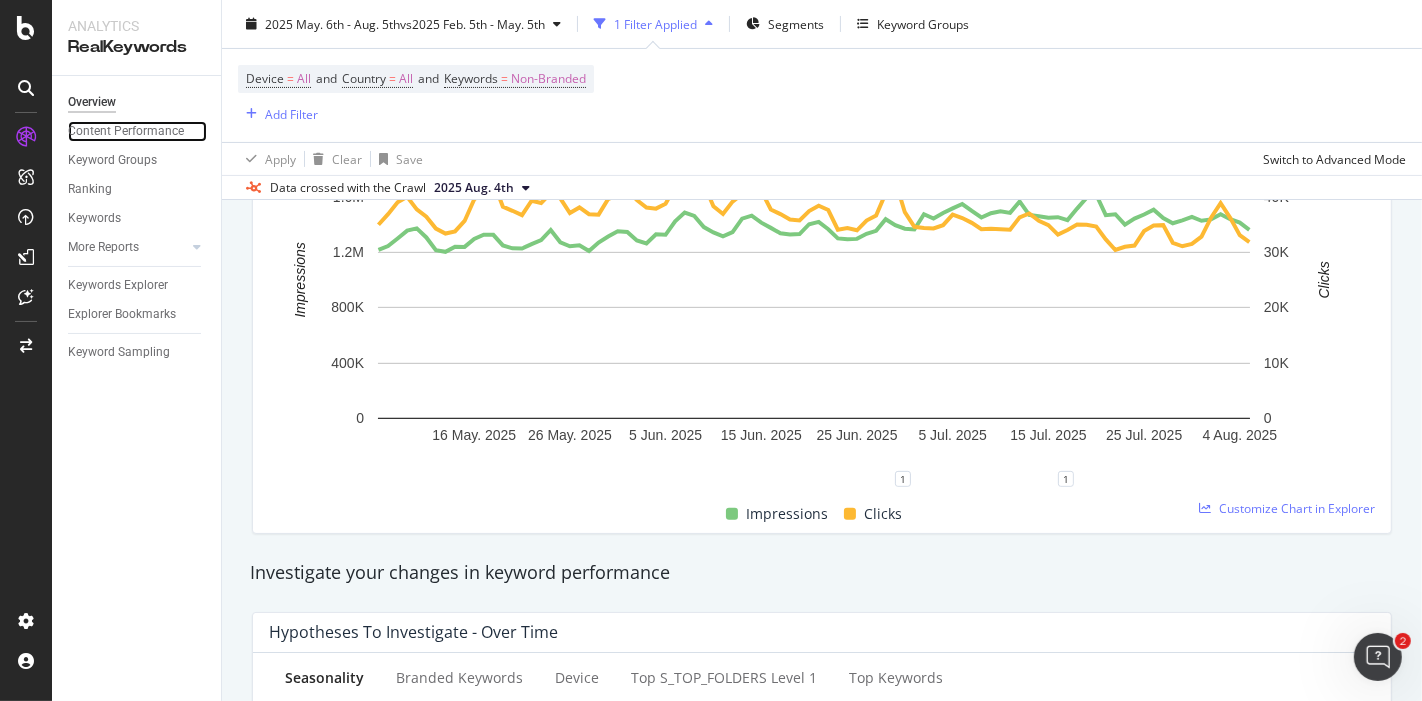 scroll, scrollTop: 488, scrollLeft: 0, axis: vertical 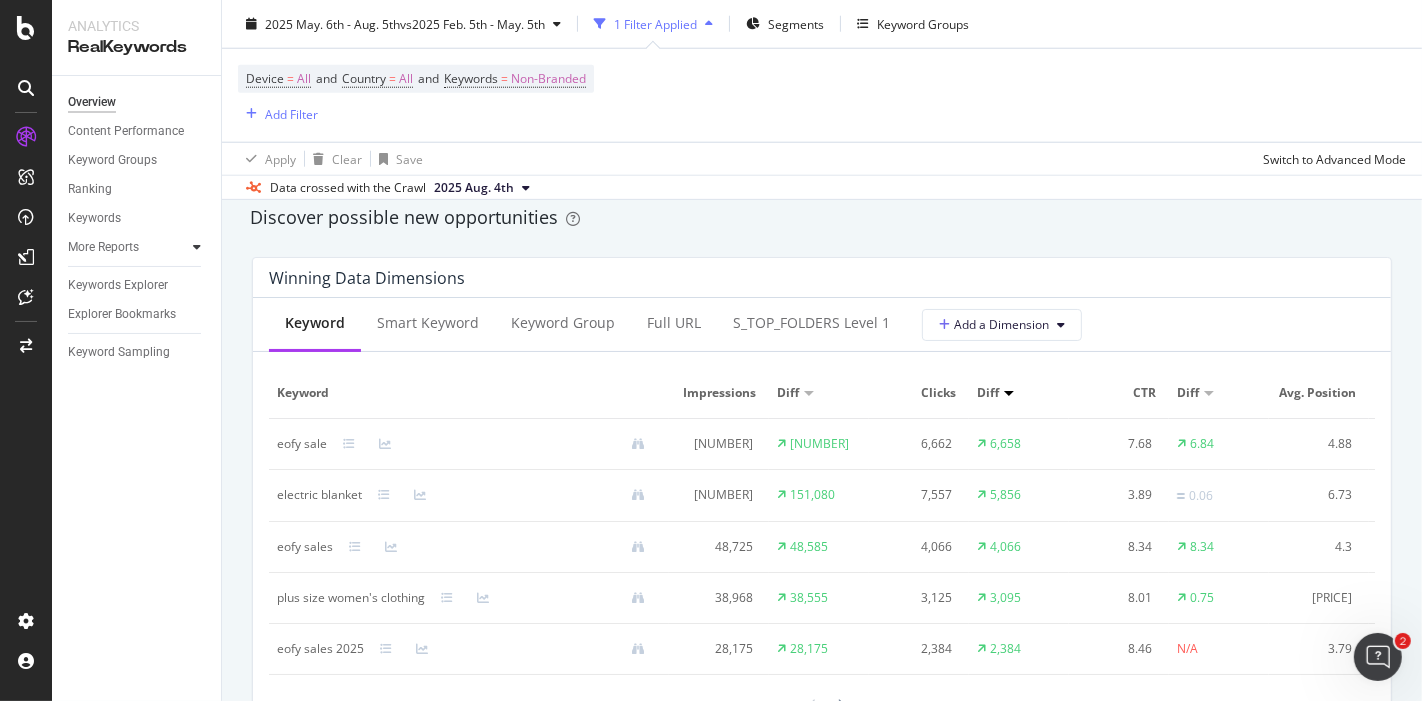 click at bounding box center [197, 247] 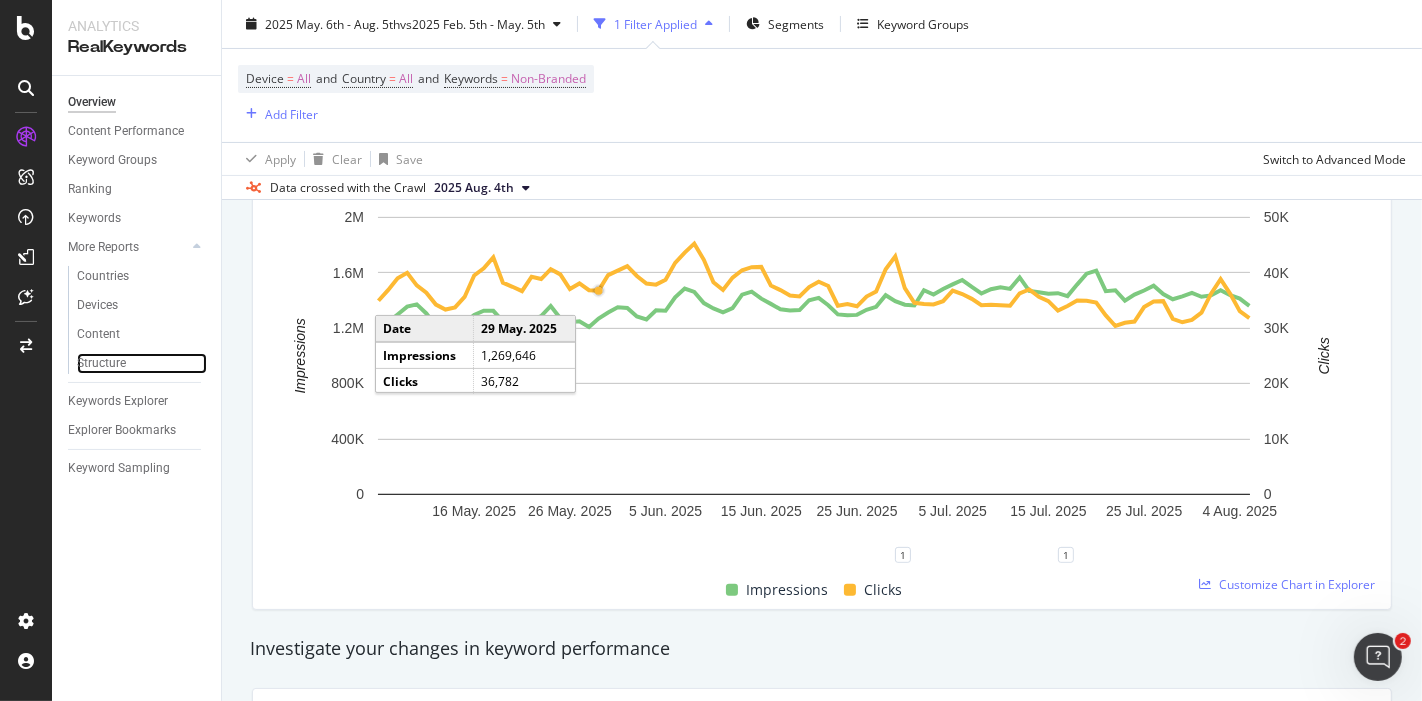 scroll, scrollTop: 0, scrollLeft: 0, axis: both 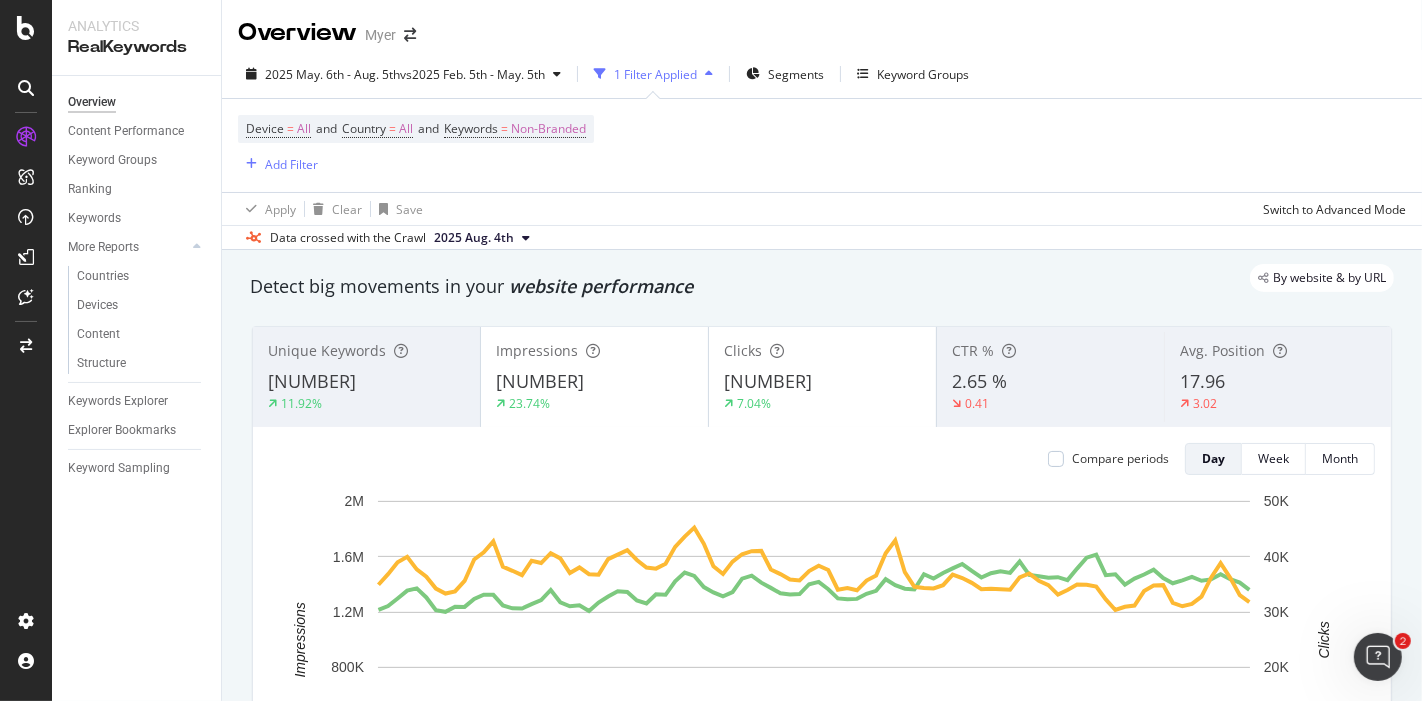 click on "Unique Keywords" at bounding box center (327, 350) 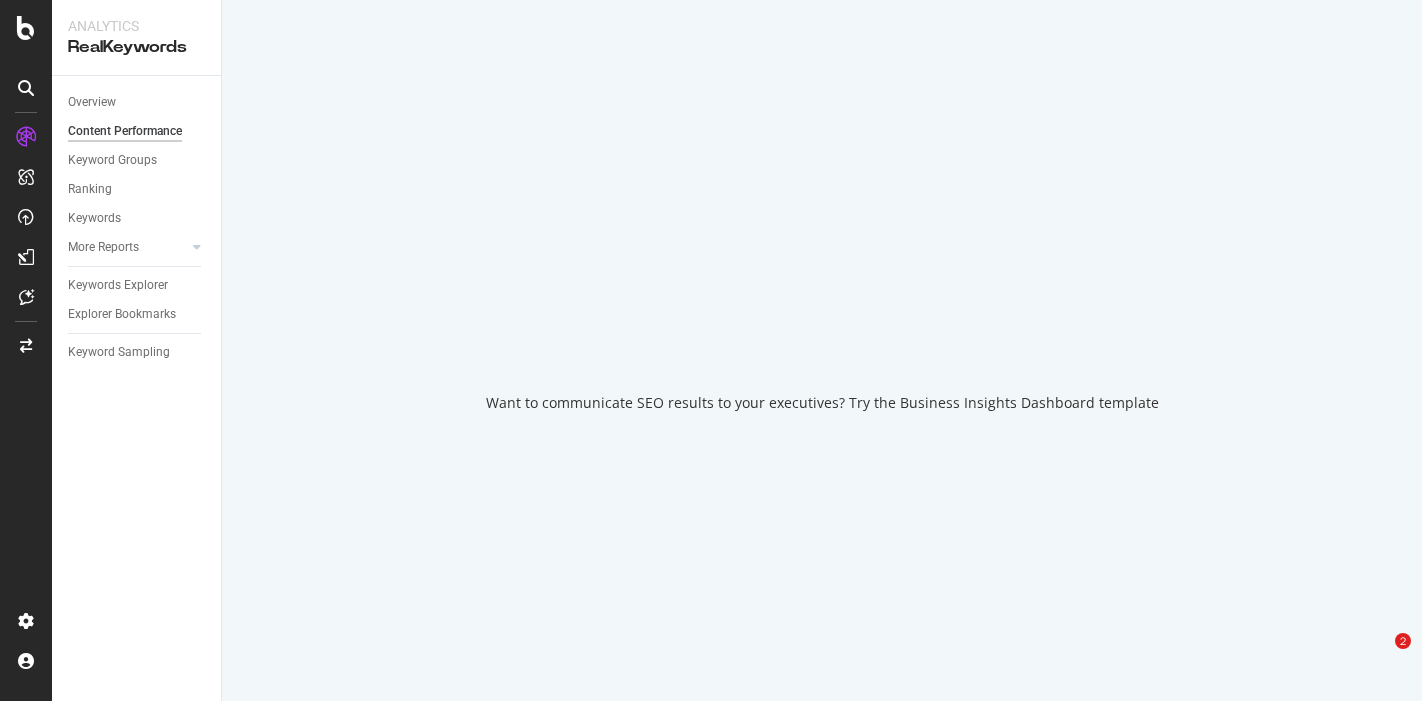 scroll, scrollTop: 0, scrollLeft: 0, axis: both 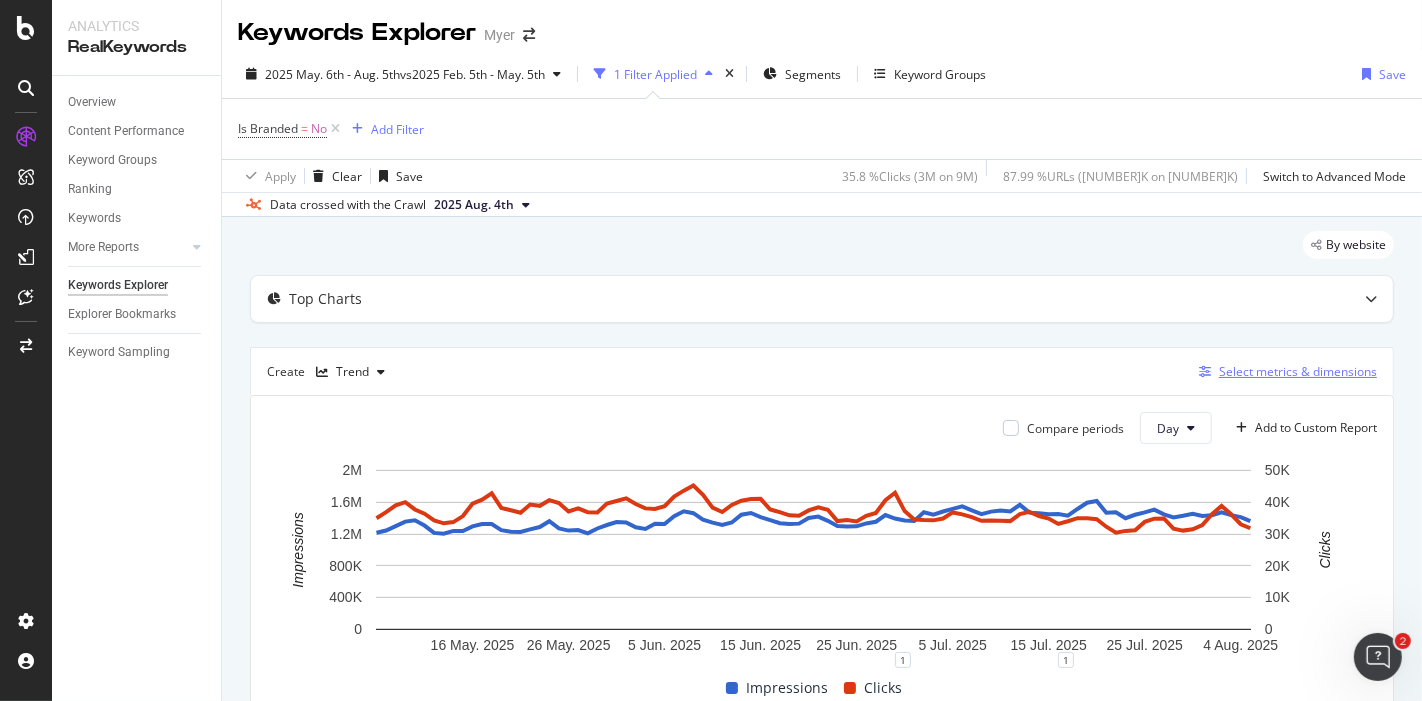 click on "Select metrics & dimensions" at bounding box center (1298, 371) 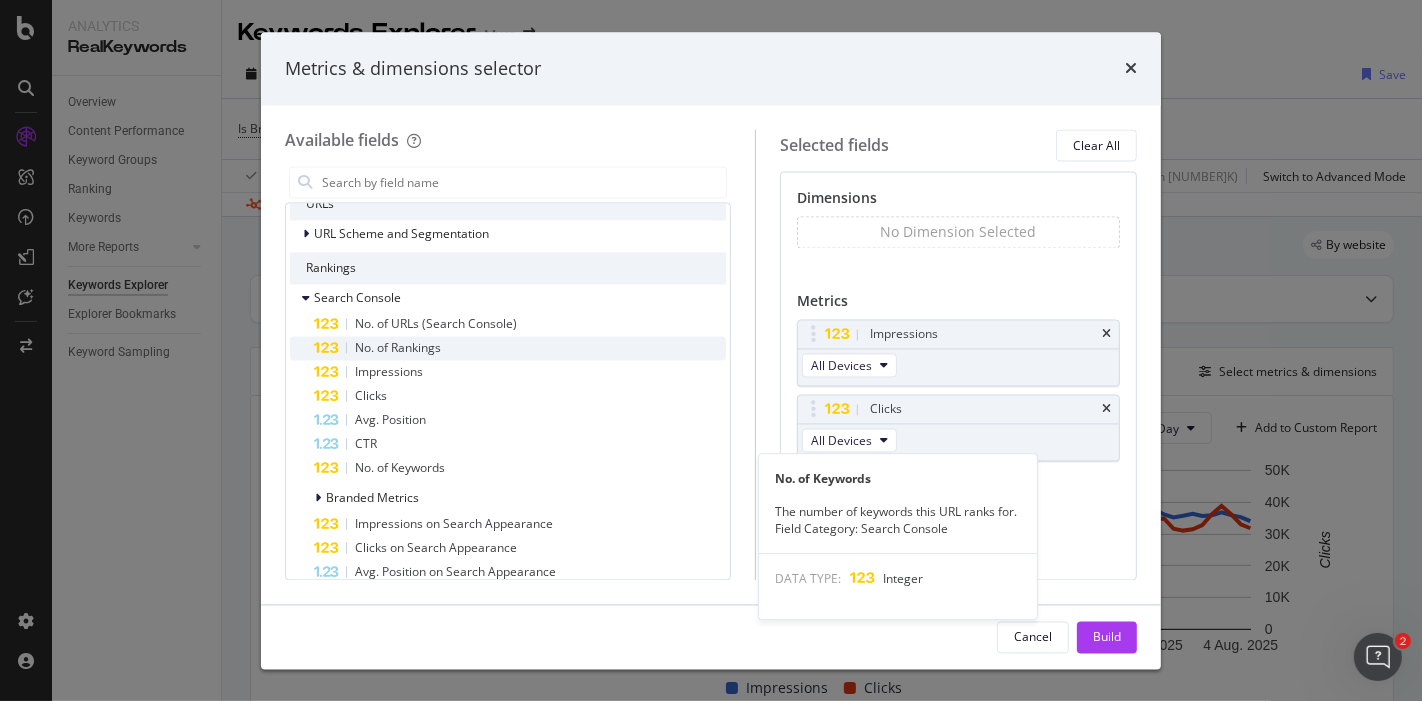 scroll, scrollTop: 188, scrollLeft: 0, axis: vertical 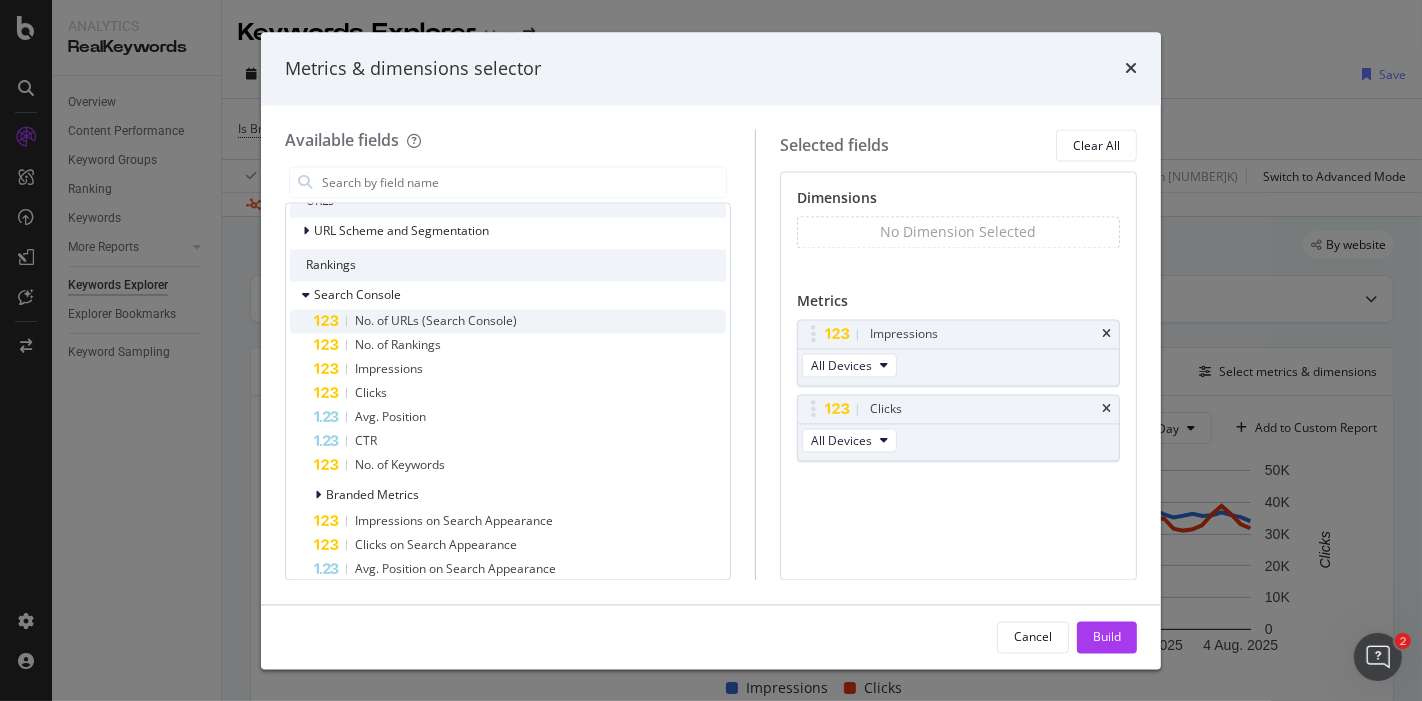 click on "No. of URLs (Search Console)" at bounding box center (436, 321) 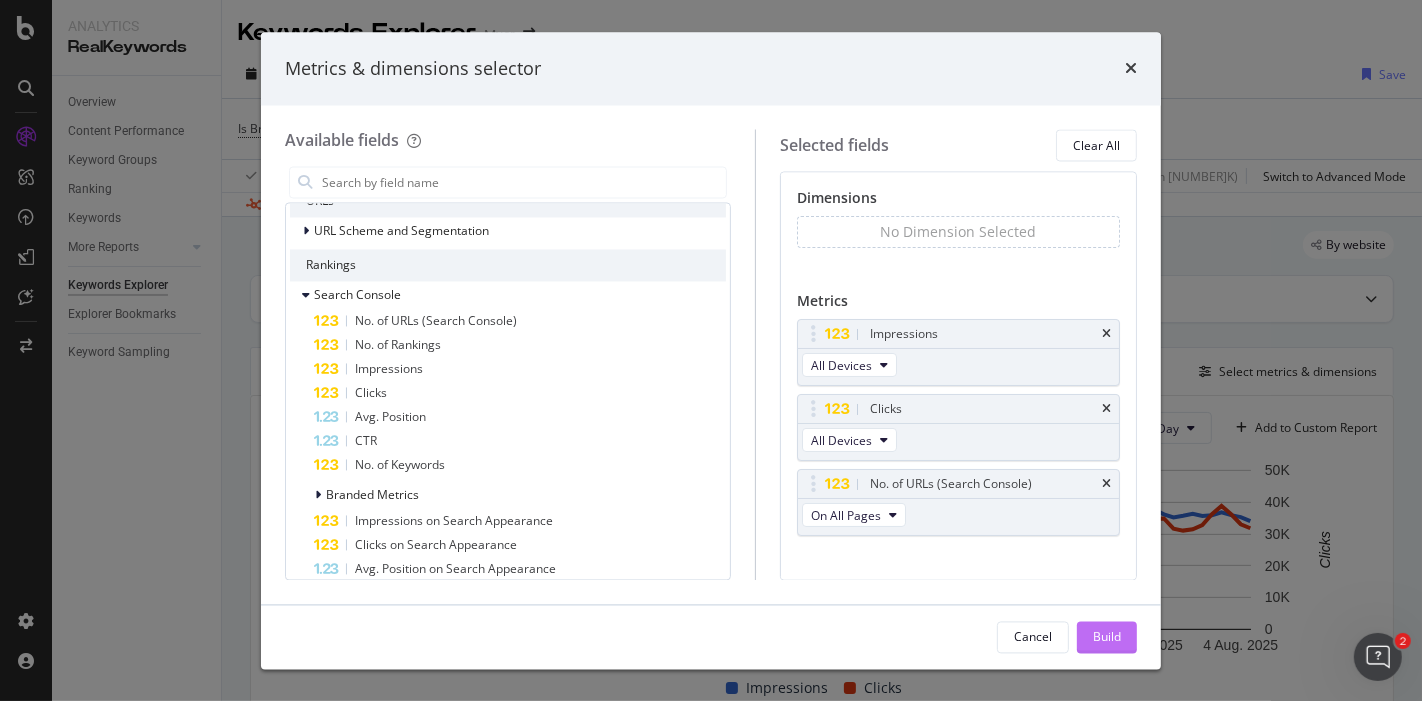 click on "Build" at bounding box center (1107, 636) 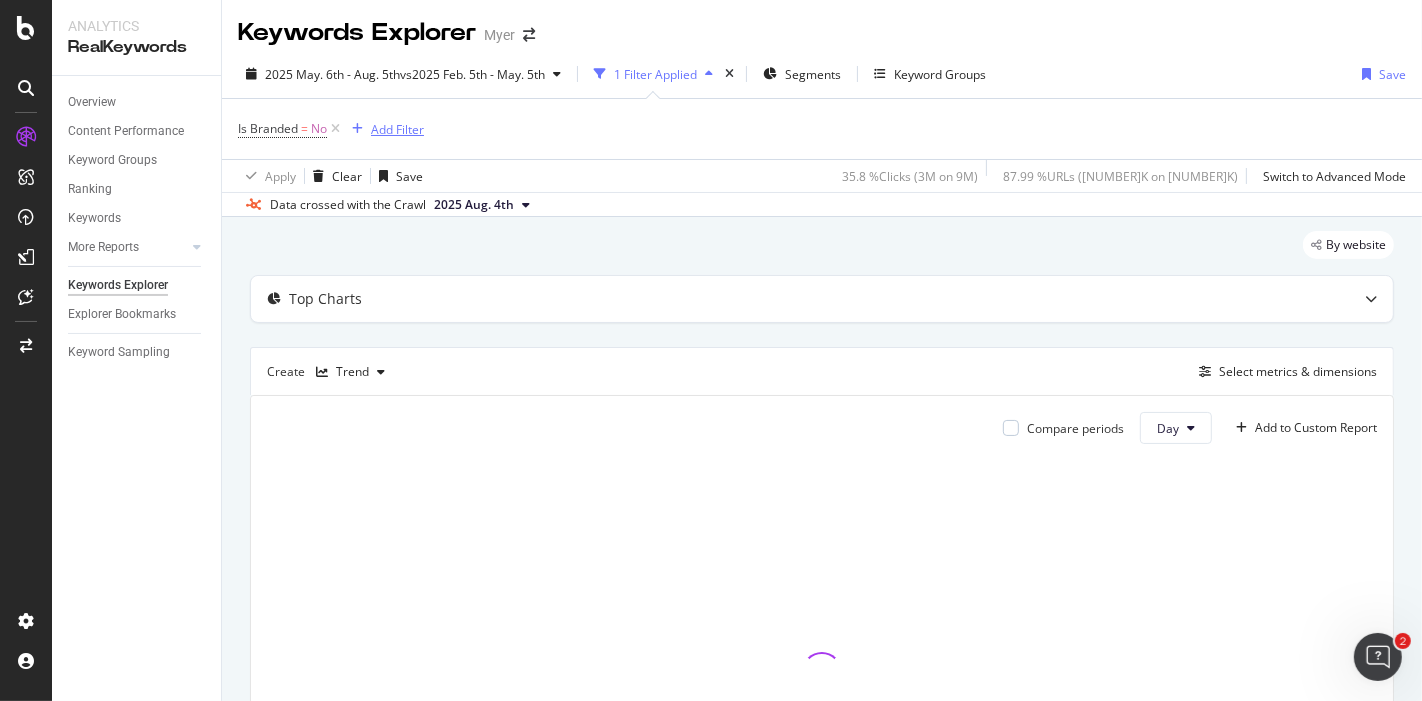 click on "Add Filter" at bounding box center (397, 129) 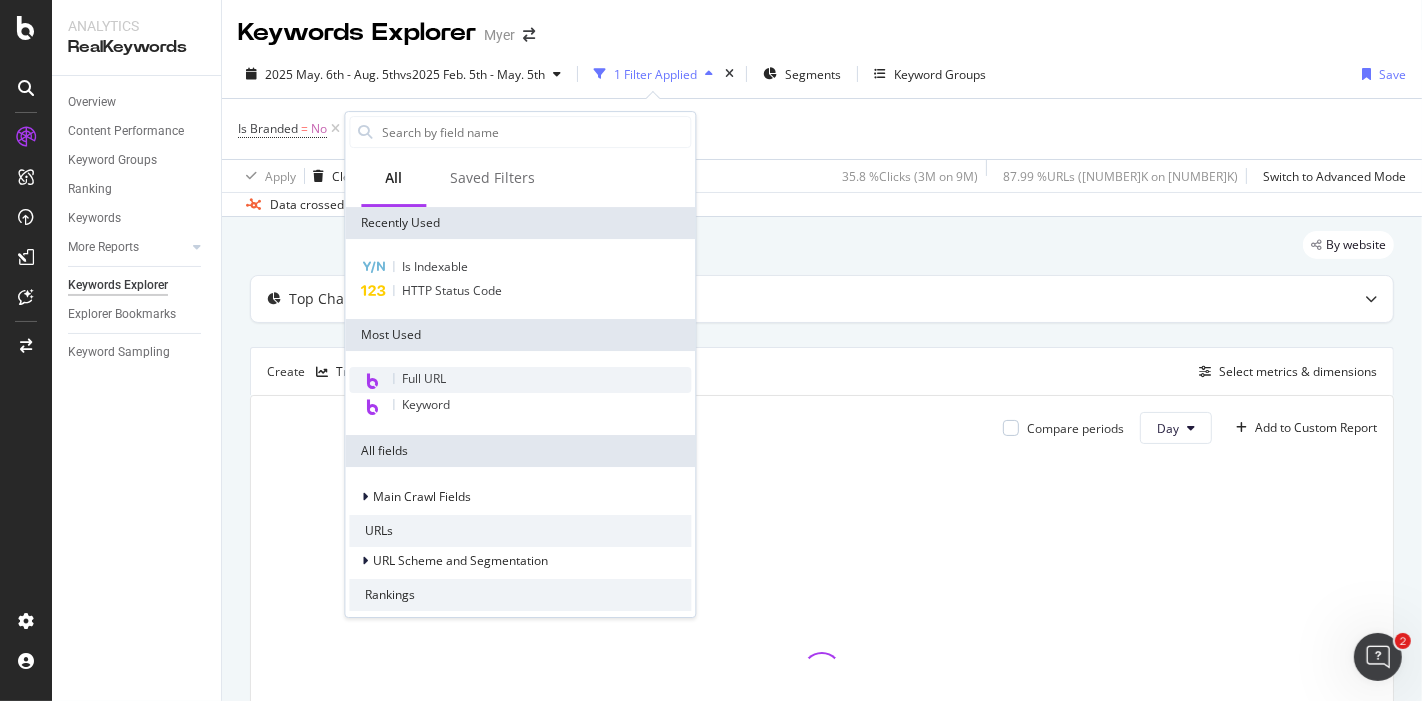 click on "Full URL" at bounding box center (520, 380) 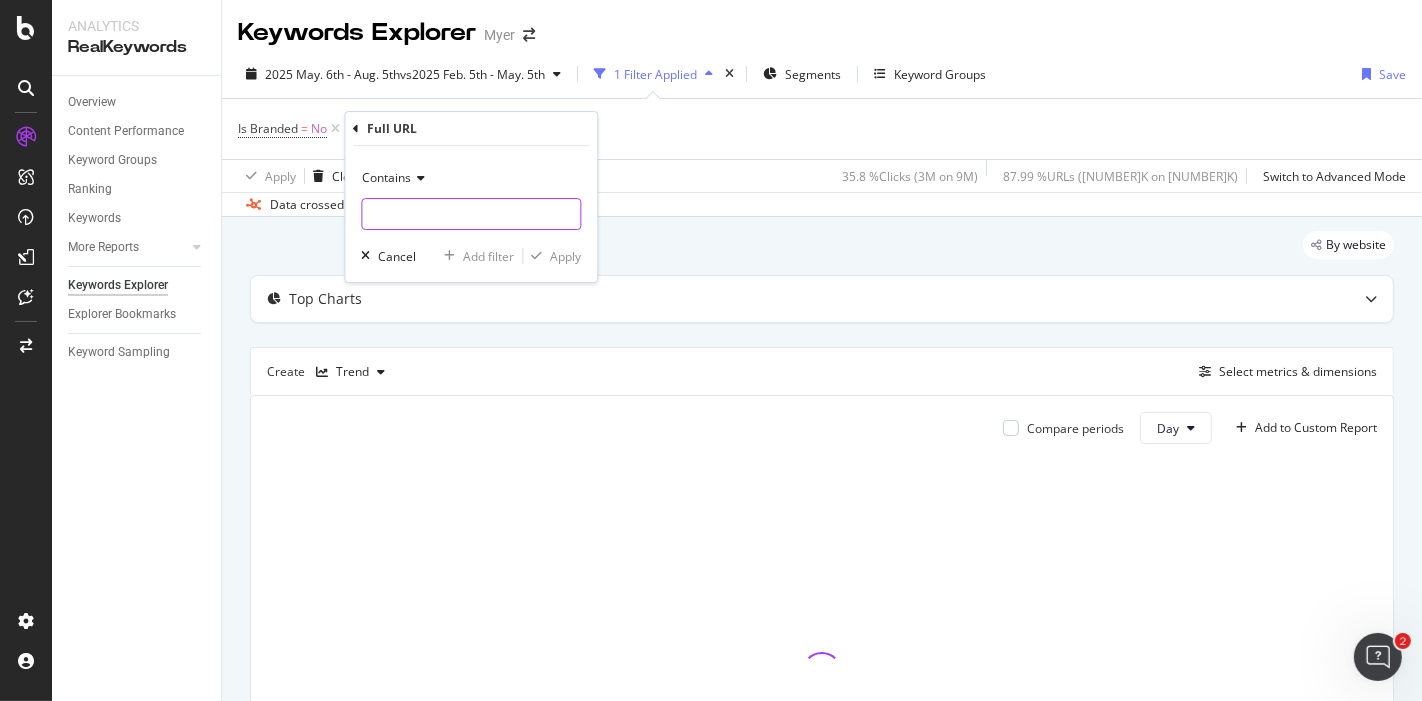 click at bounding box center [471, 214] 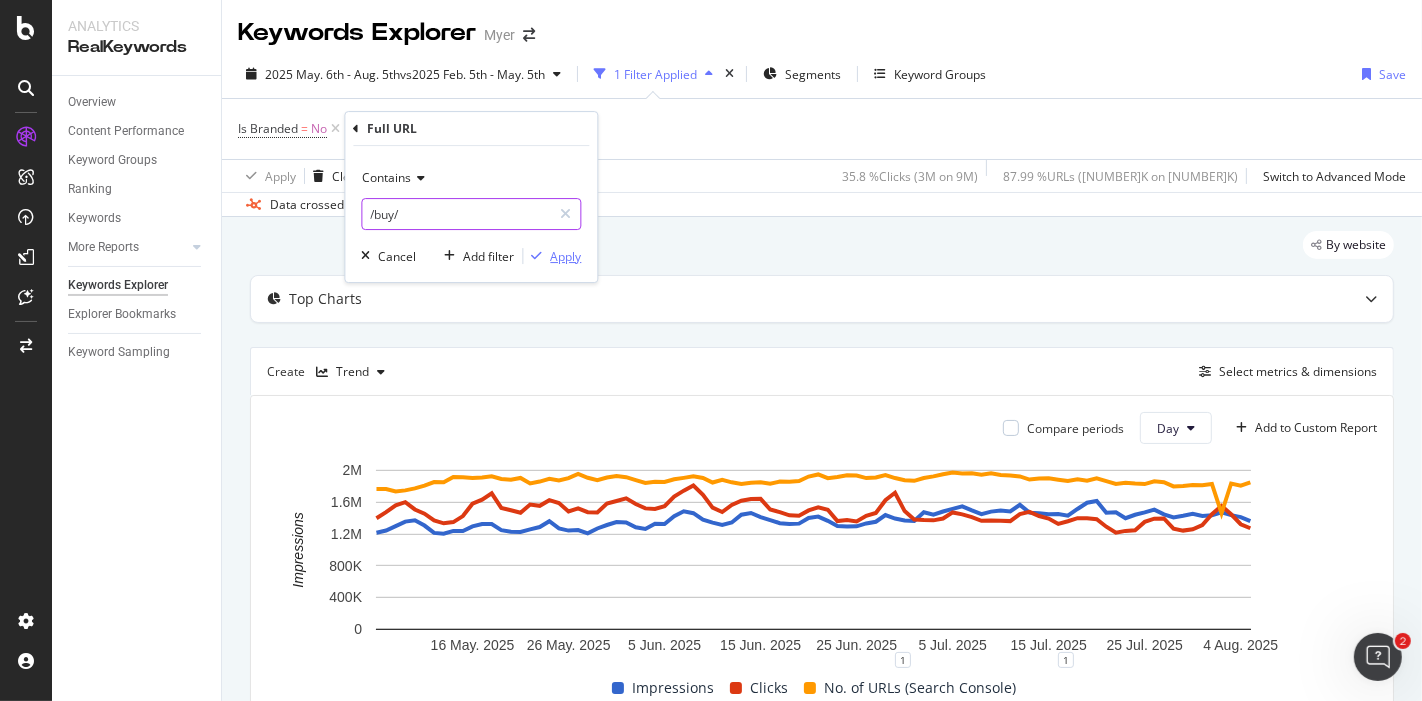 type on "/buy/" 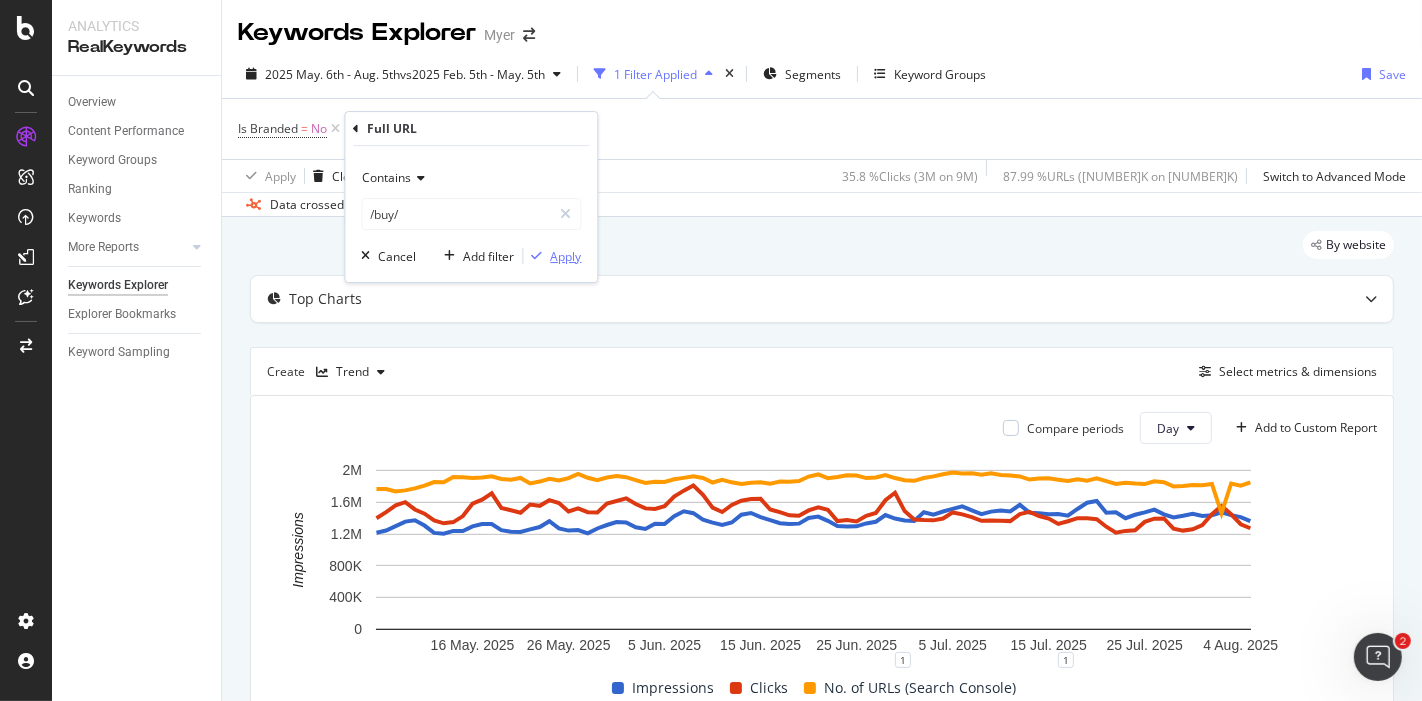 click on "Apply" at bounding box center (565, 256) 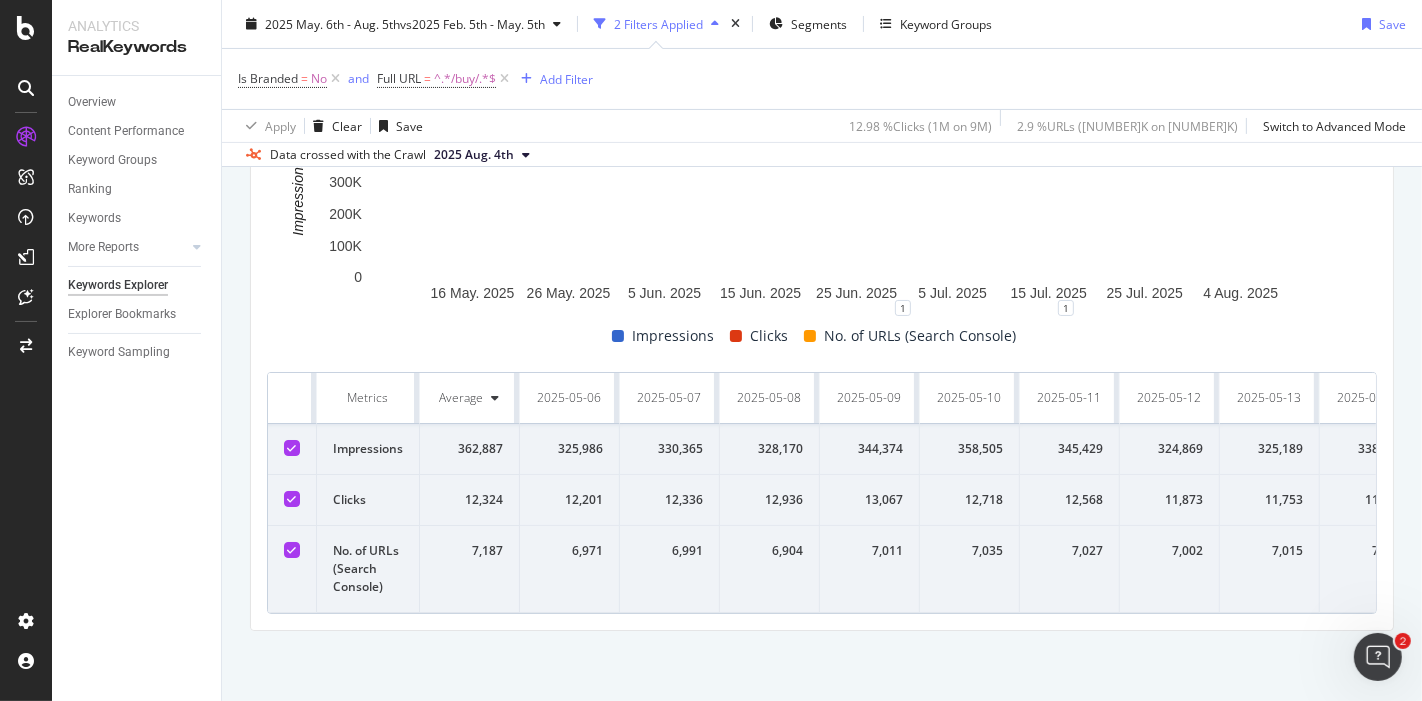 scroll, scrollTop: 377, scrollLeft: 0, axis: vertical 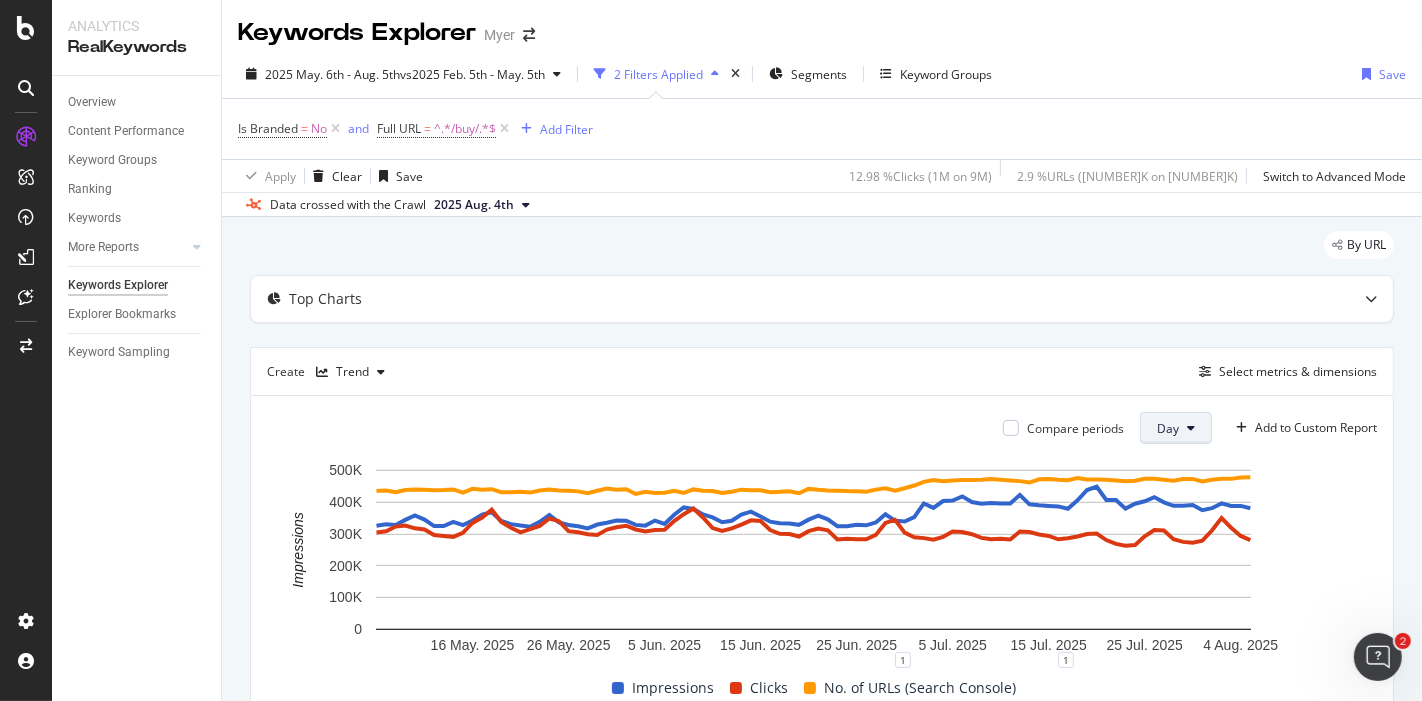 click at bounding box center [1191, 428] 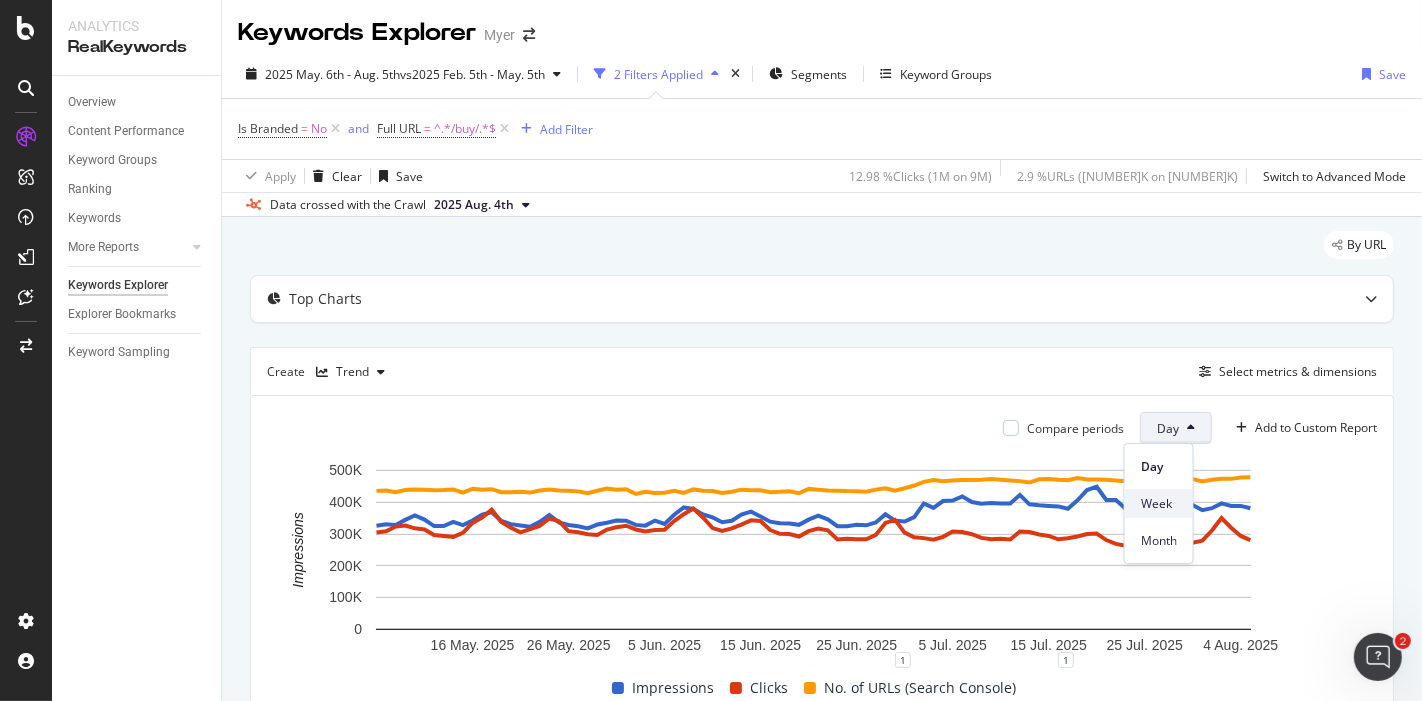 click on "Week" at bounding box center (1159, 503) 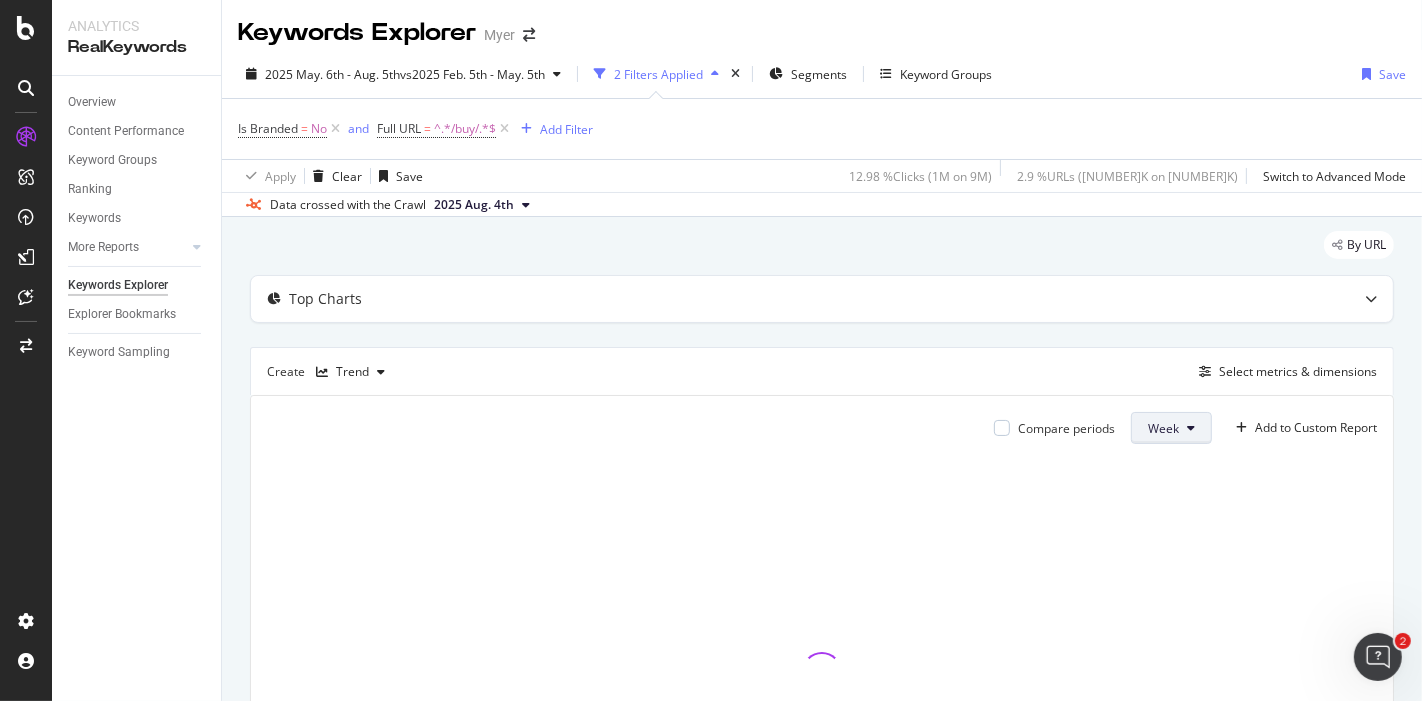 click on "Week" at bounding box center (1163, 428) 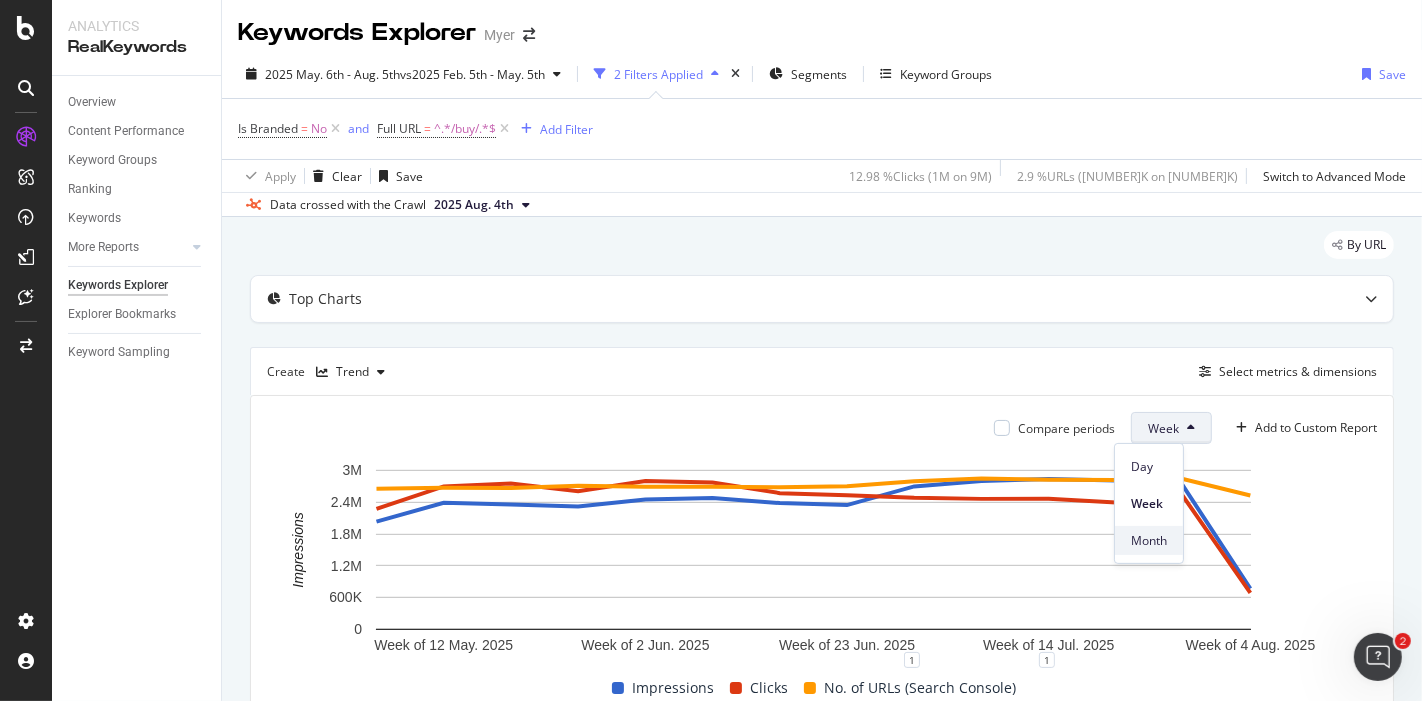 click on "Month" at bounding box center [1149, 540] 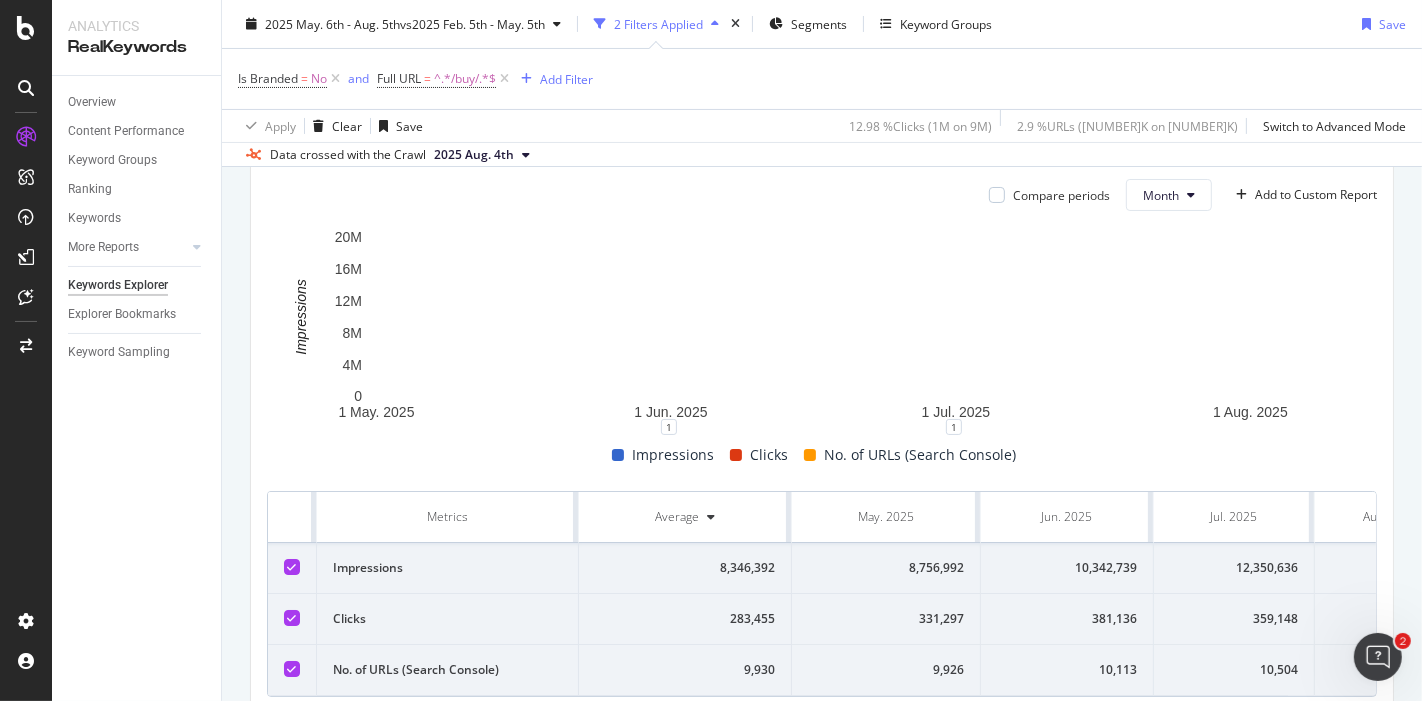 scroll, scrollTop: 329, scrollLeft: 0, axis: vertical 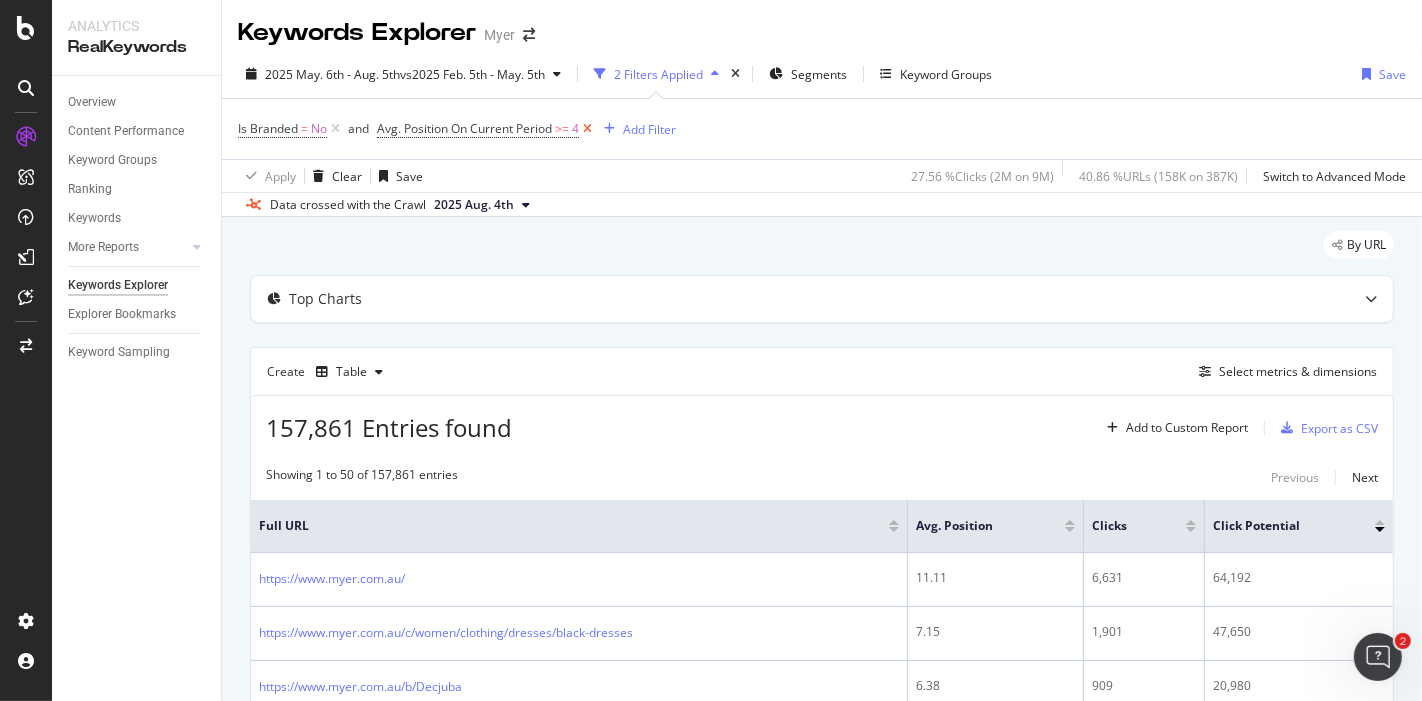 click at bounding box center [587, 129] 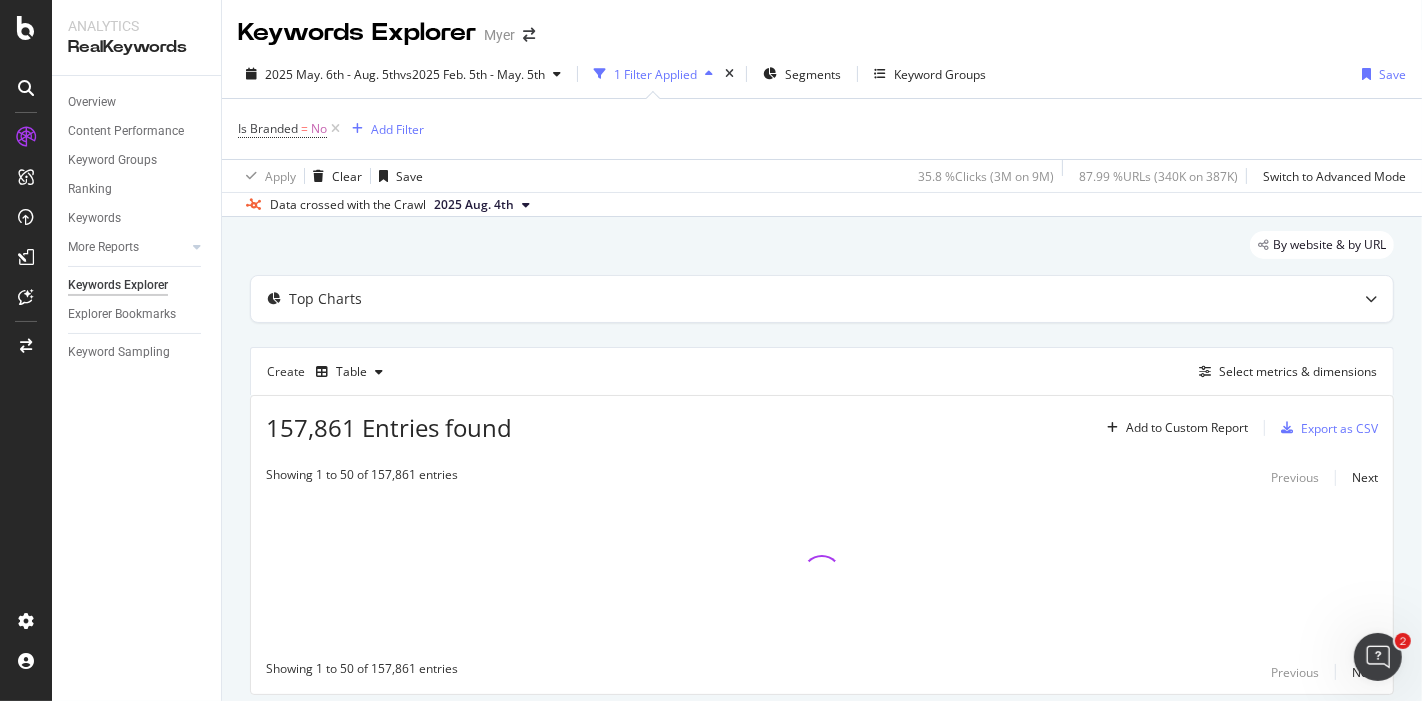 drag, startPoint x: 594, startPoint y: 127, endPoint x: 595, endPoint y: 140, distance: 13.038404 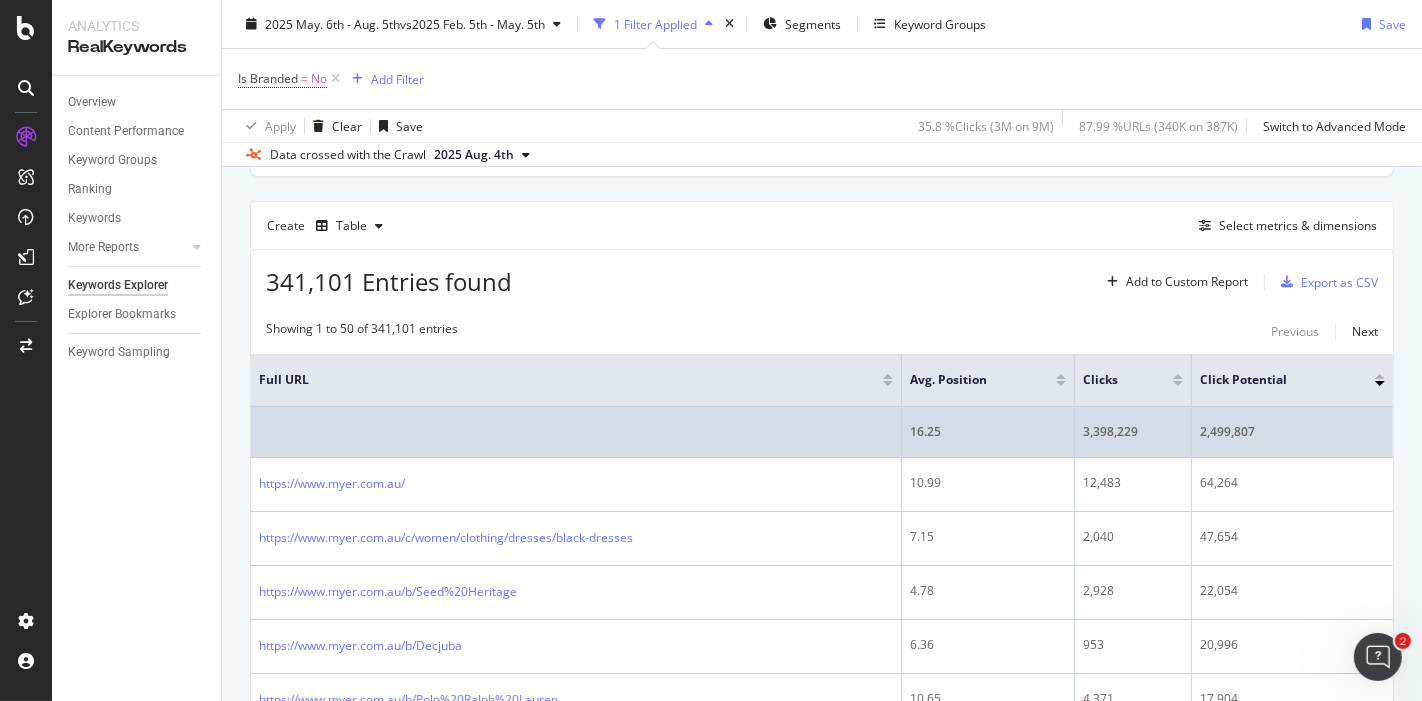 scroll, scrollTop: 0, scrollLeft: 0, axis: both 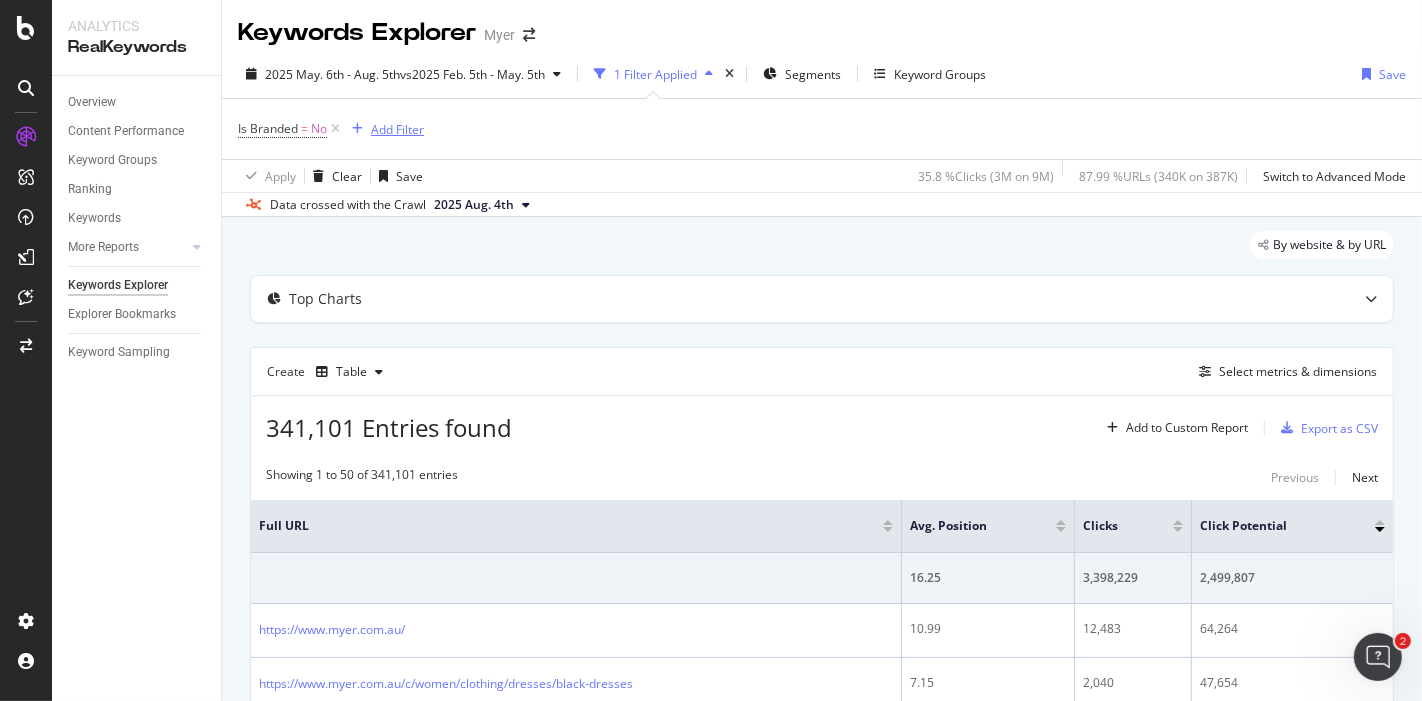 click on "Add Filter" at bounding box center (397, 129) 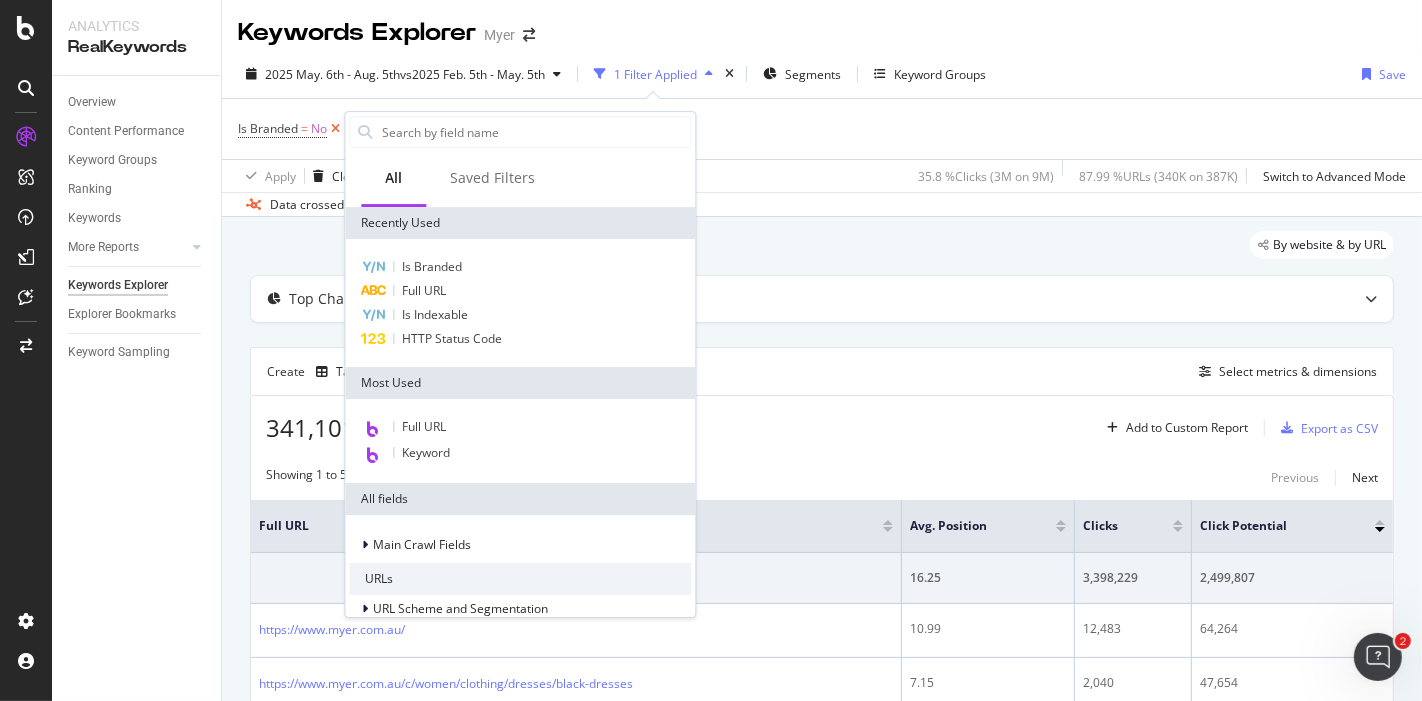 click at bounding box center [335, 129] 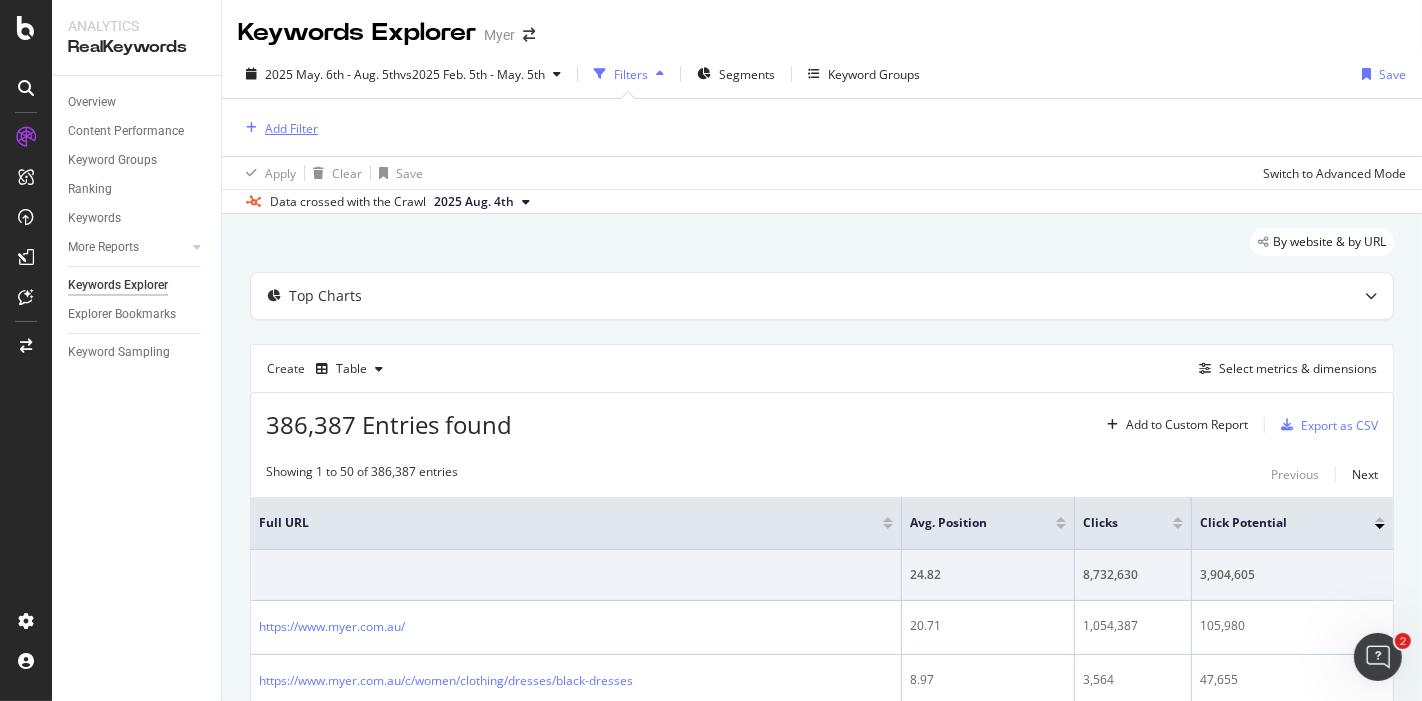click on "Add Filter" at bounding box center [291, 128] 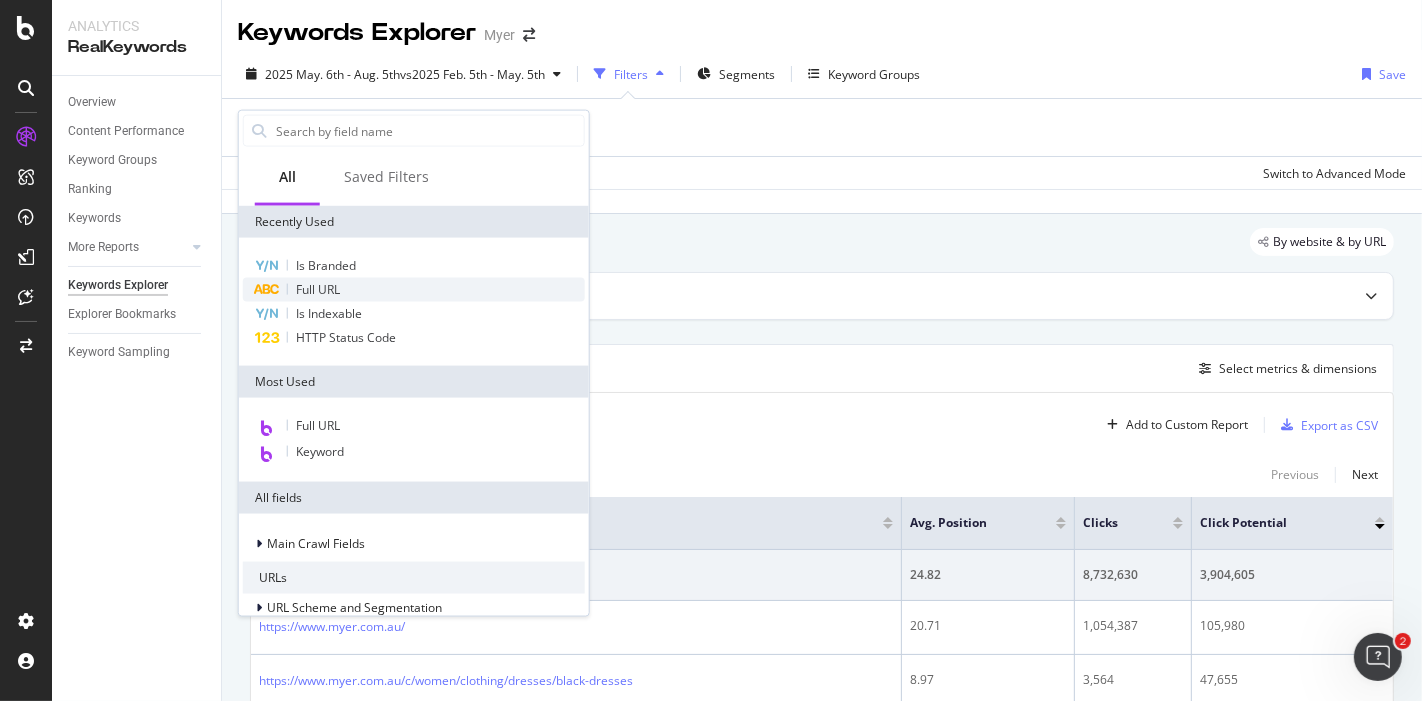 click on "Full URL" at bounding box center [414, 290] 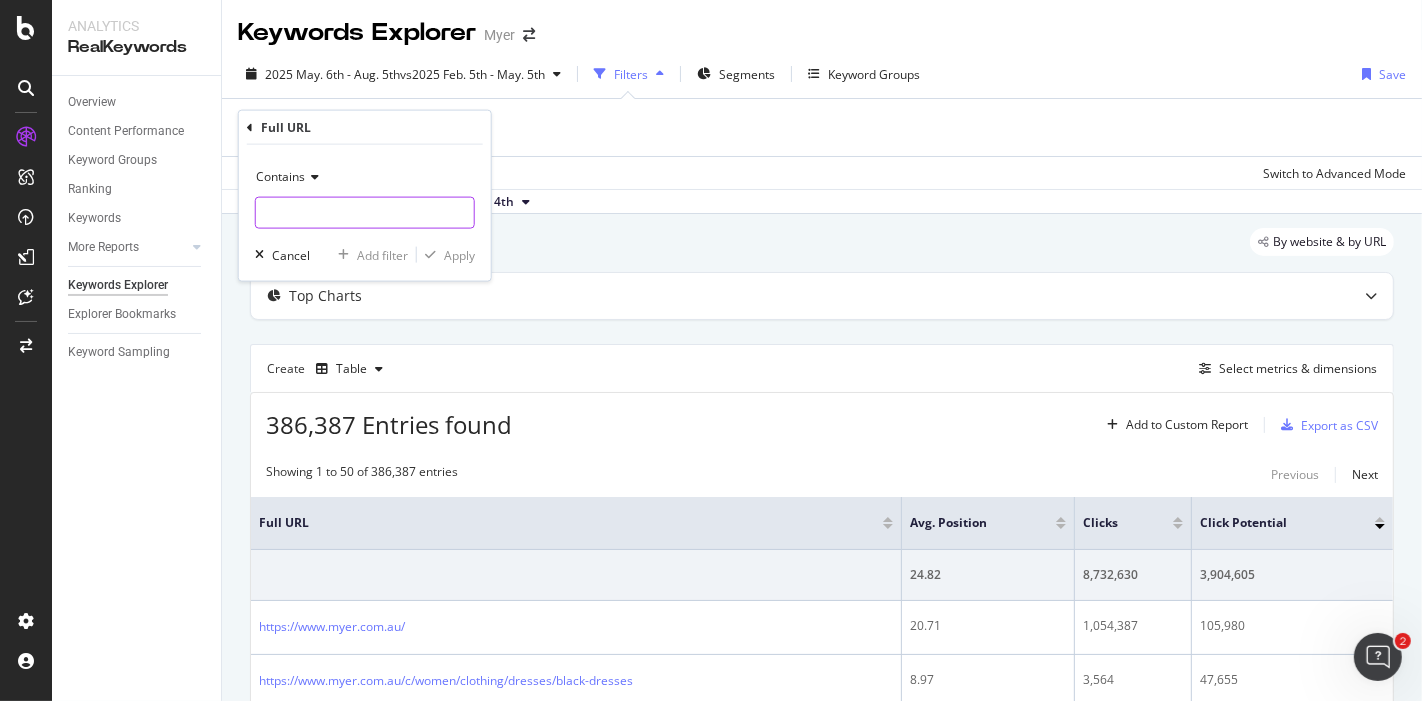 click at bounding box center (365, 213) 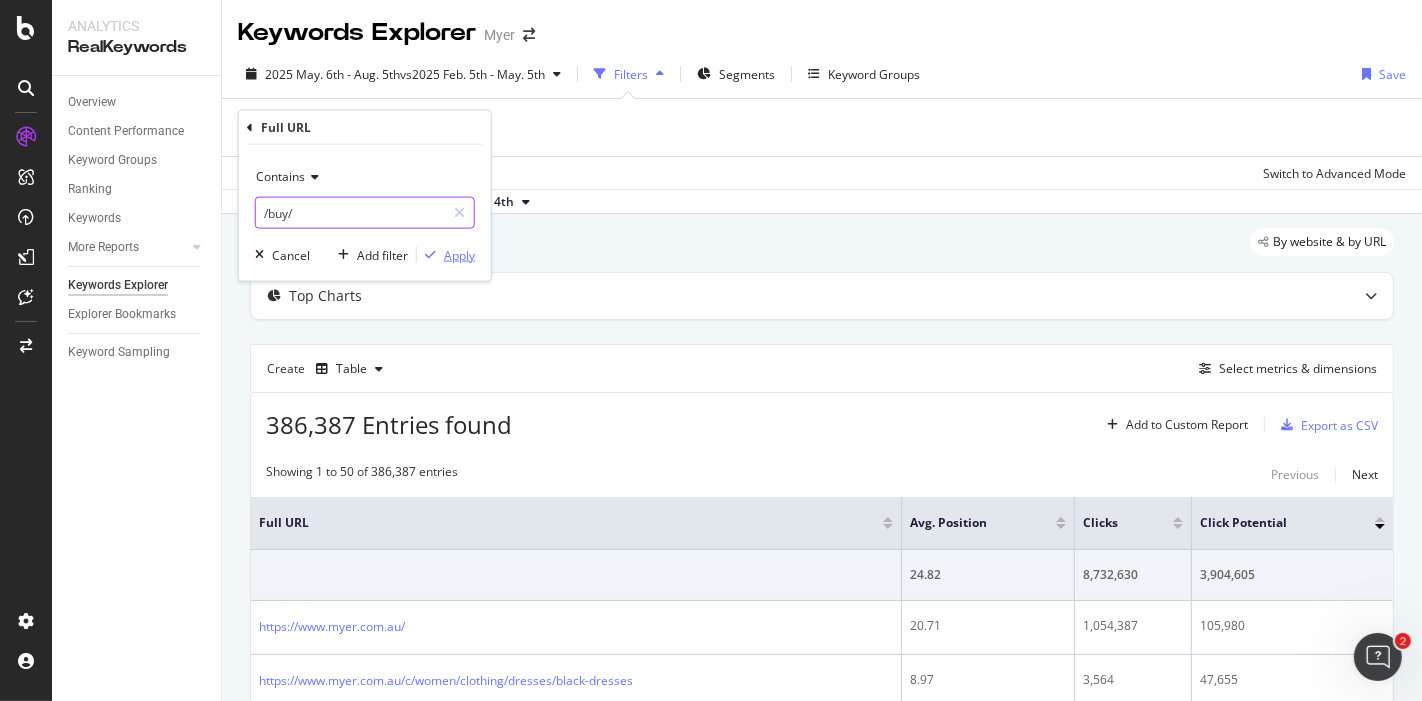type on "/buy/" 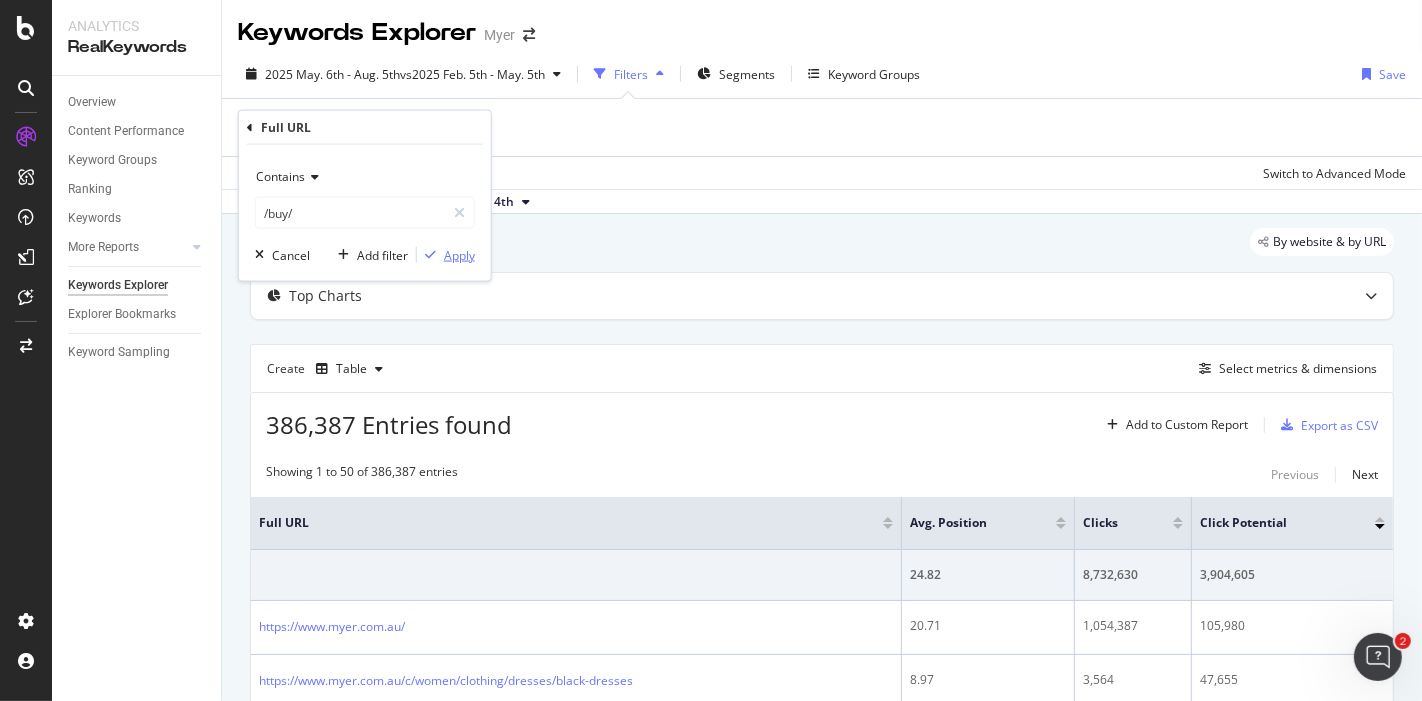 click on "Apply" at bounding box center [459, 254] 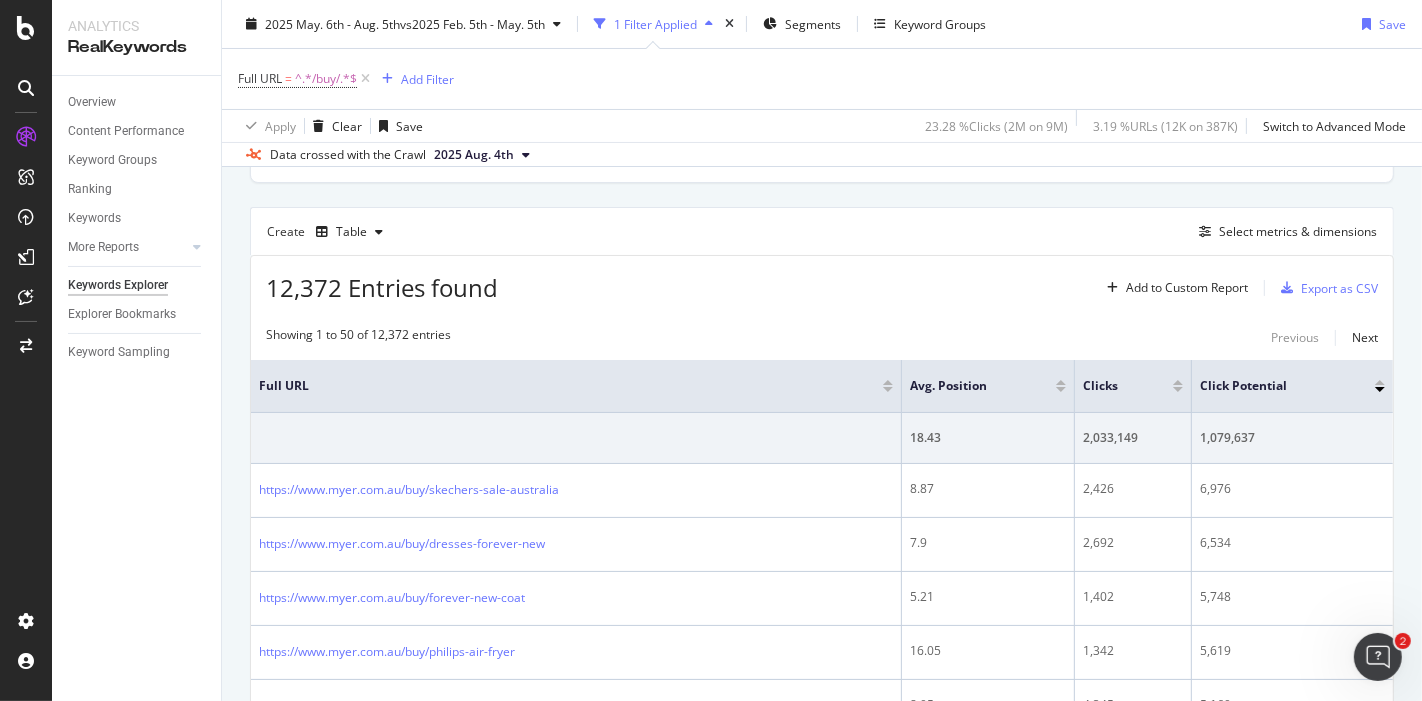 scroll, scrollTop: 139, scrollLeft: 0, axis: vertical 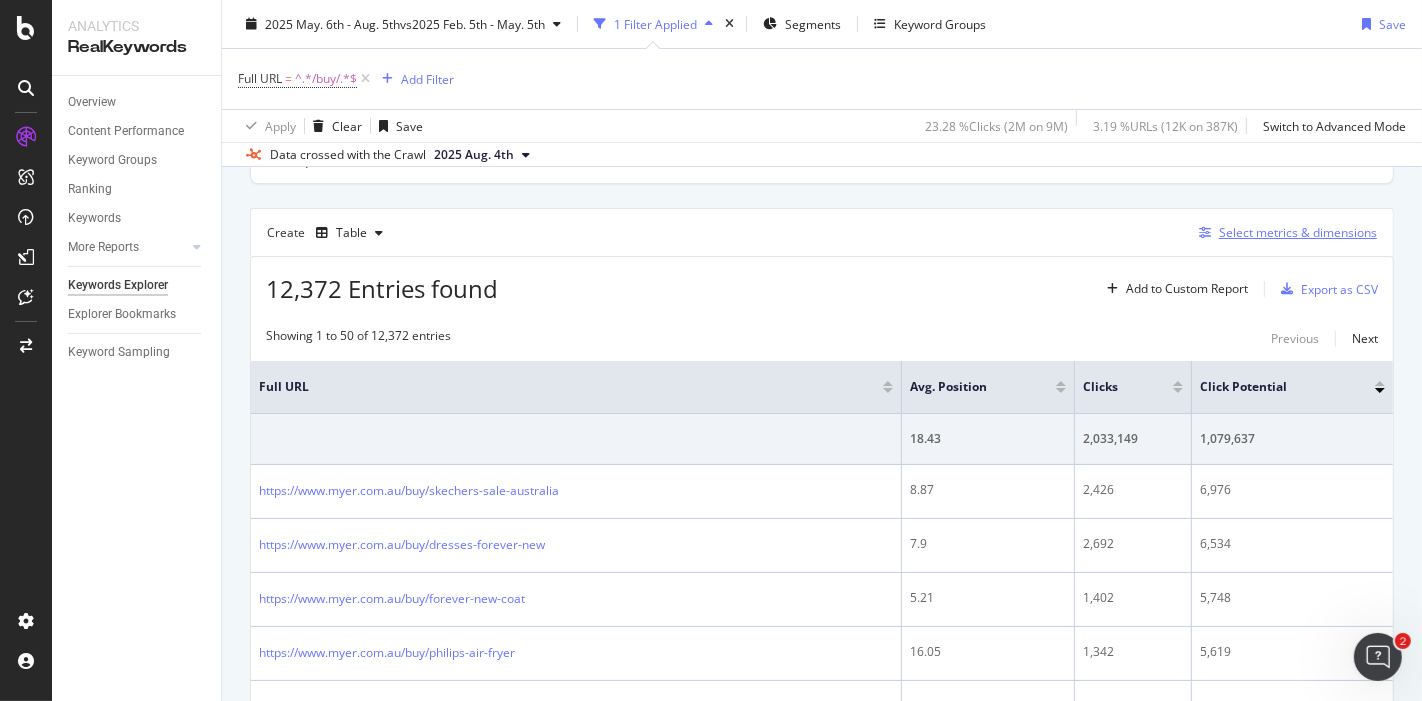click on "Select metrics & dimensions" at bounding box center [1298, 232] 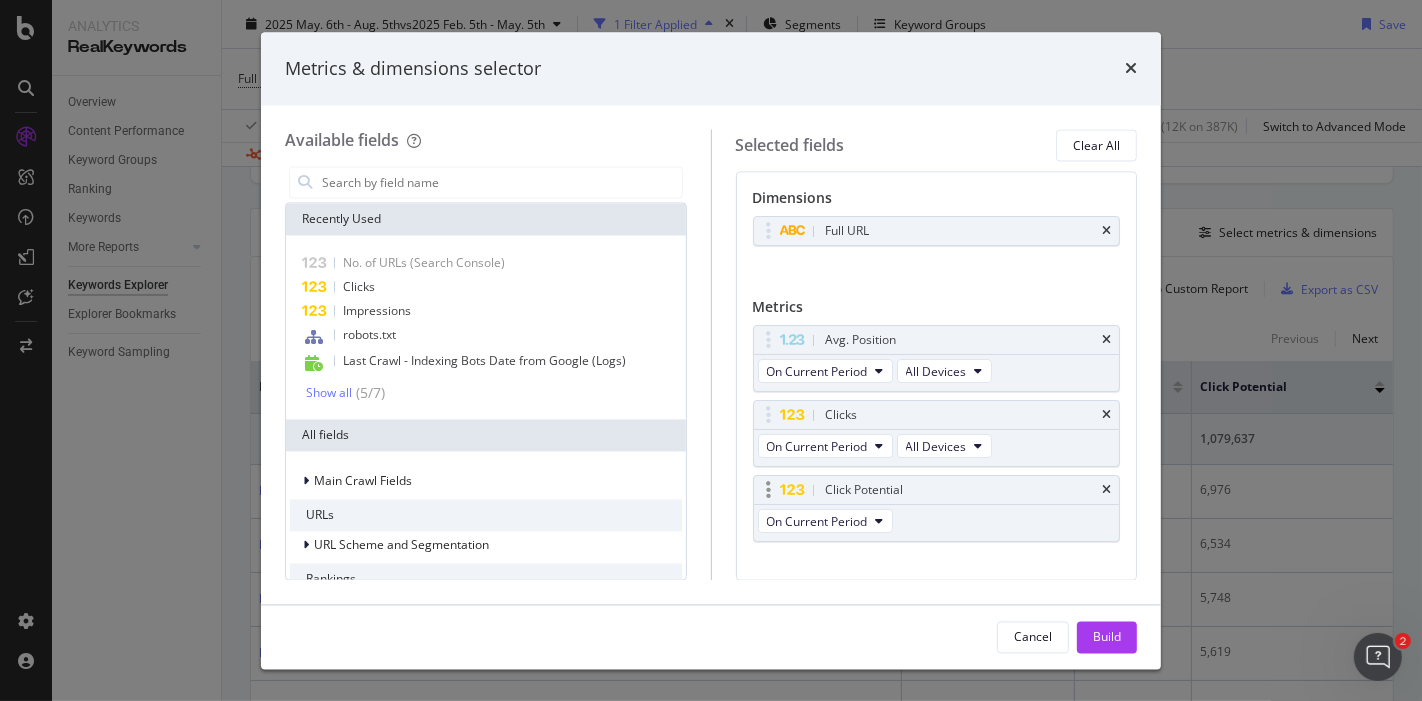 click at bounding box center (1106, 491) 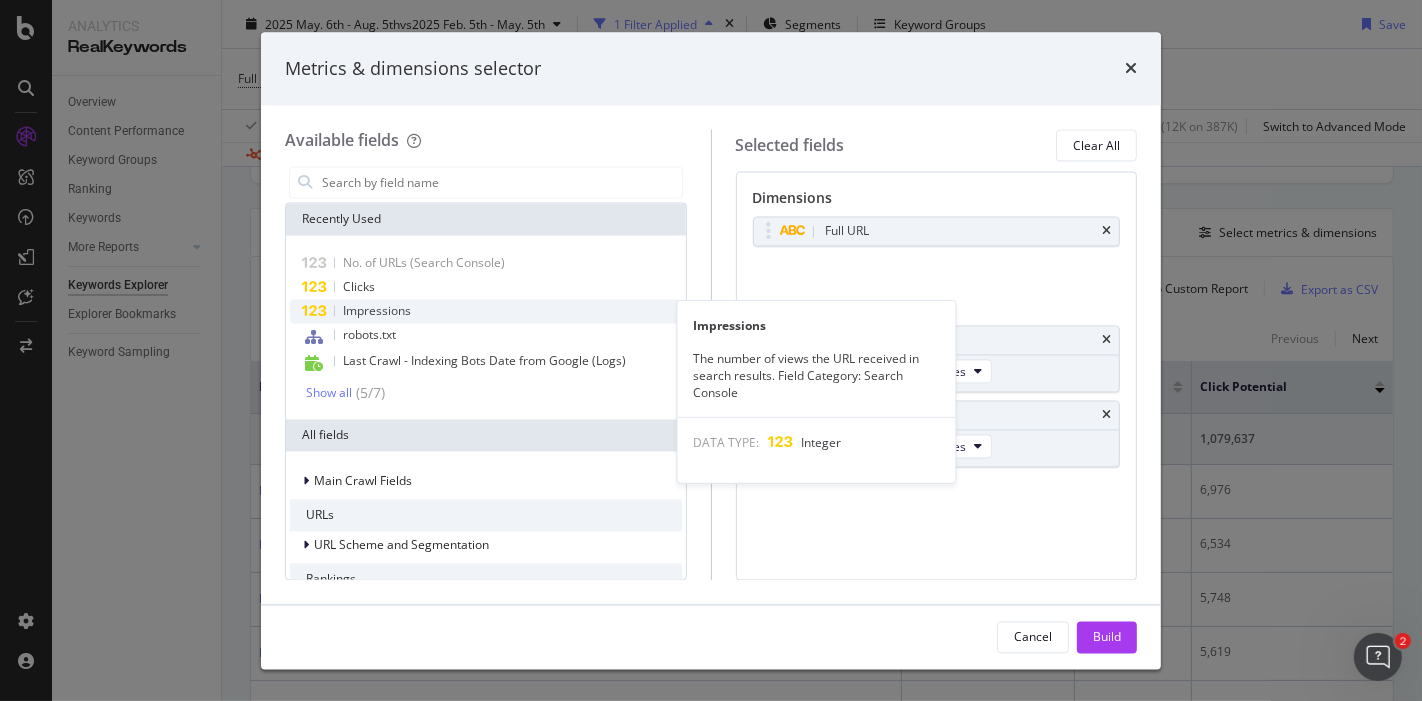 click on "Impressions" at bounding box center [486, 312] 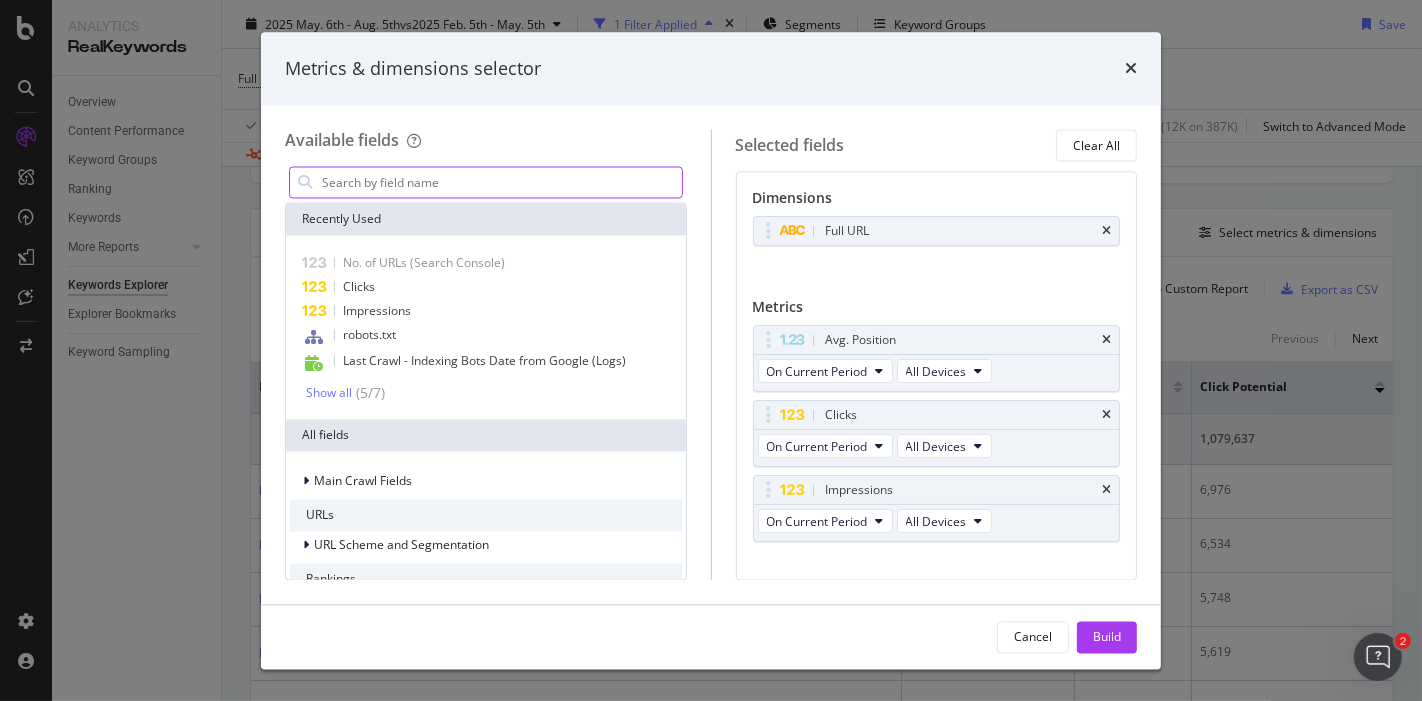 click at bounding box center (501, 183) 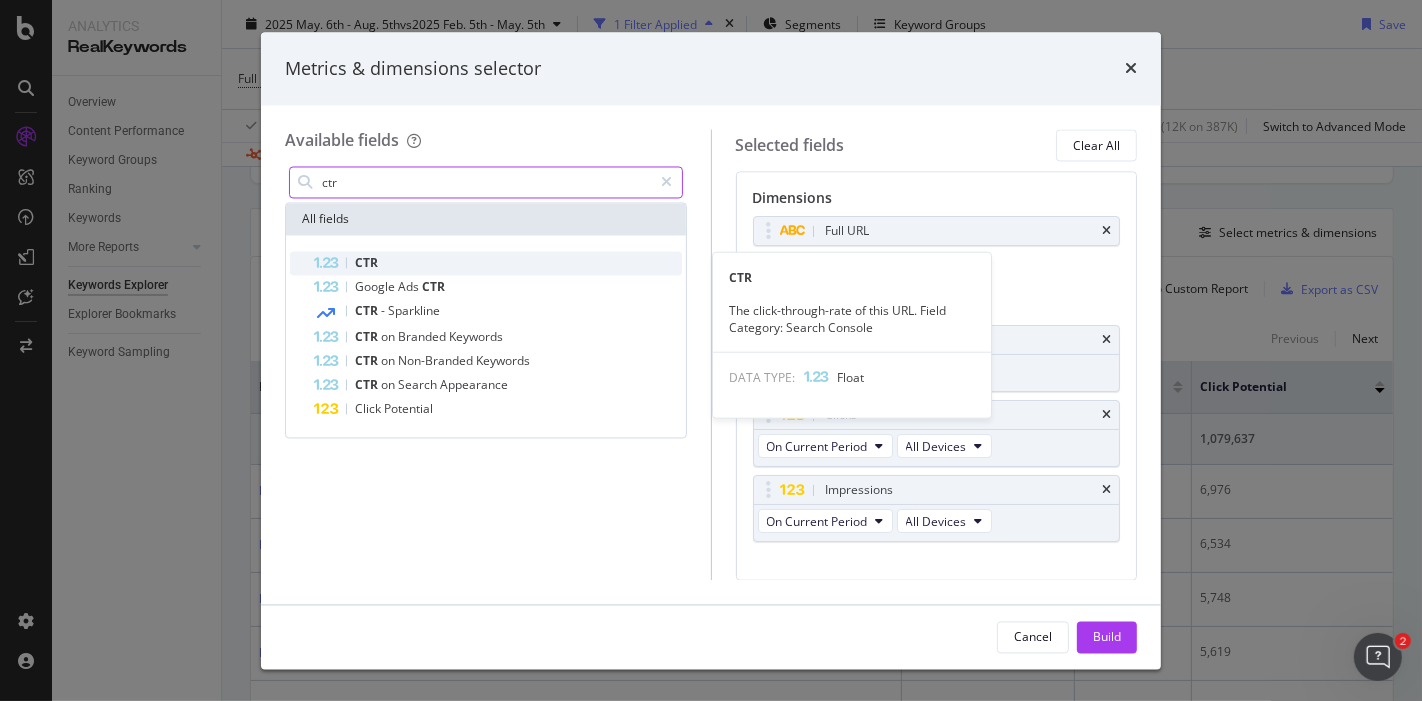 type on "ctr" 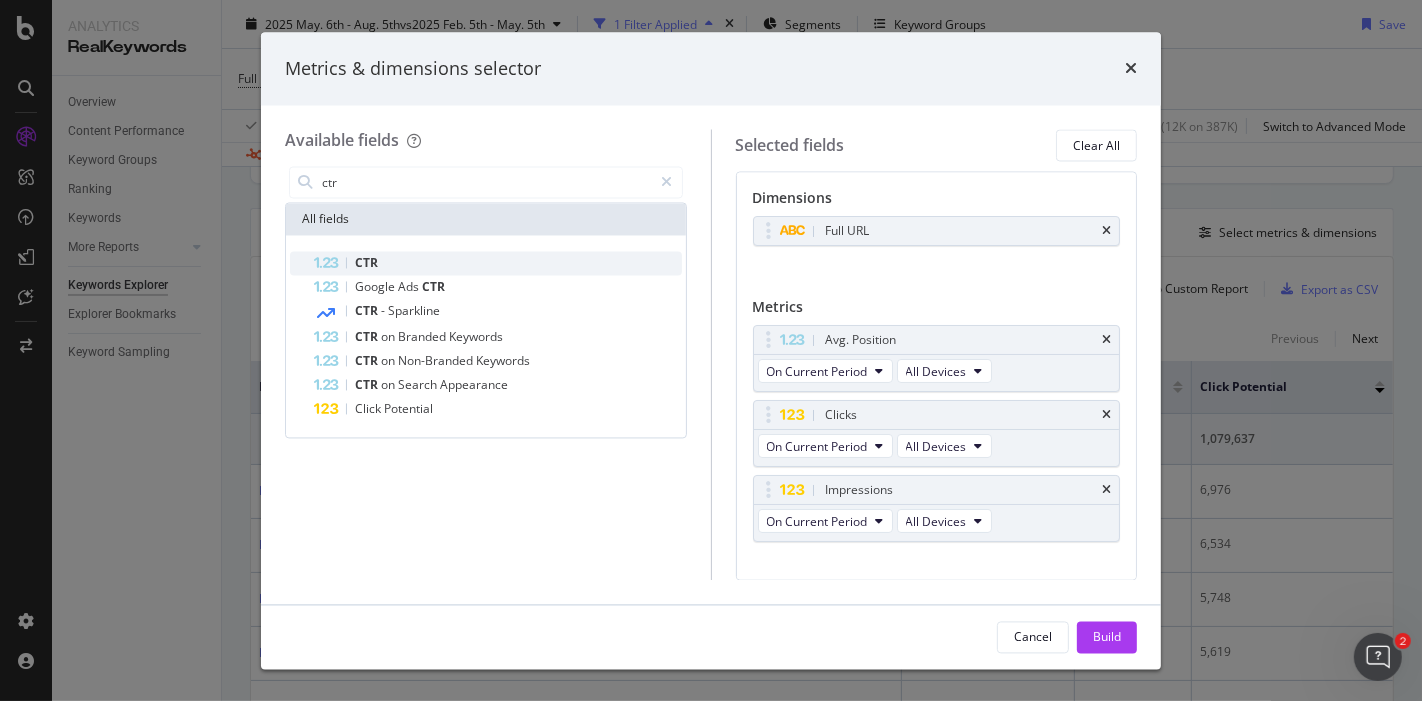 click on "CTR" at bounding box center [498, 264] 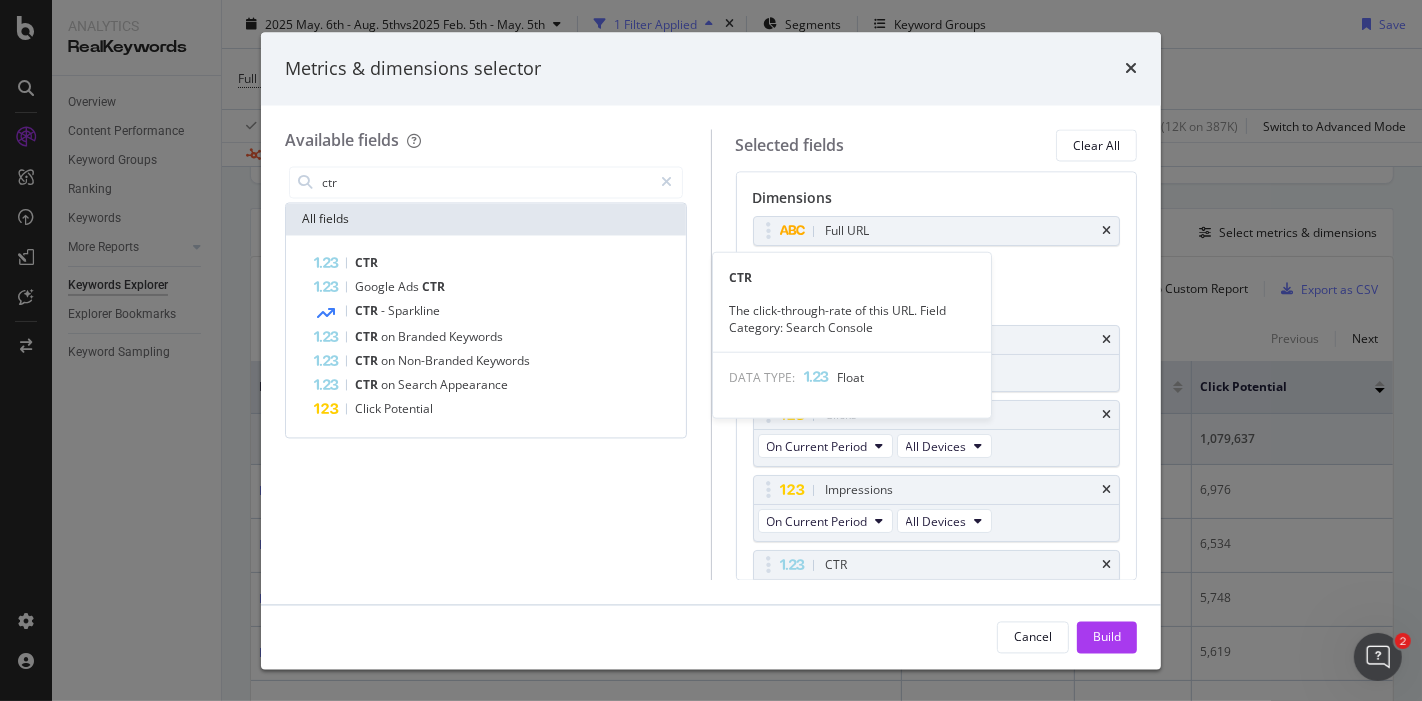 scroll, scrollTop: 34, scrollLeft: 0, axis: vertical 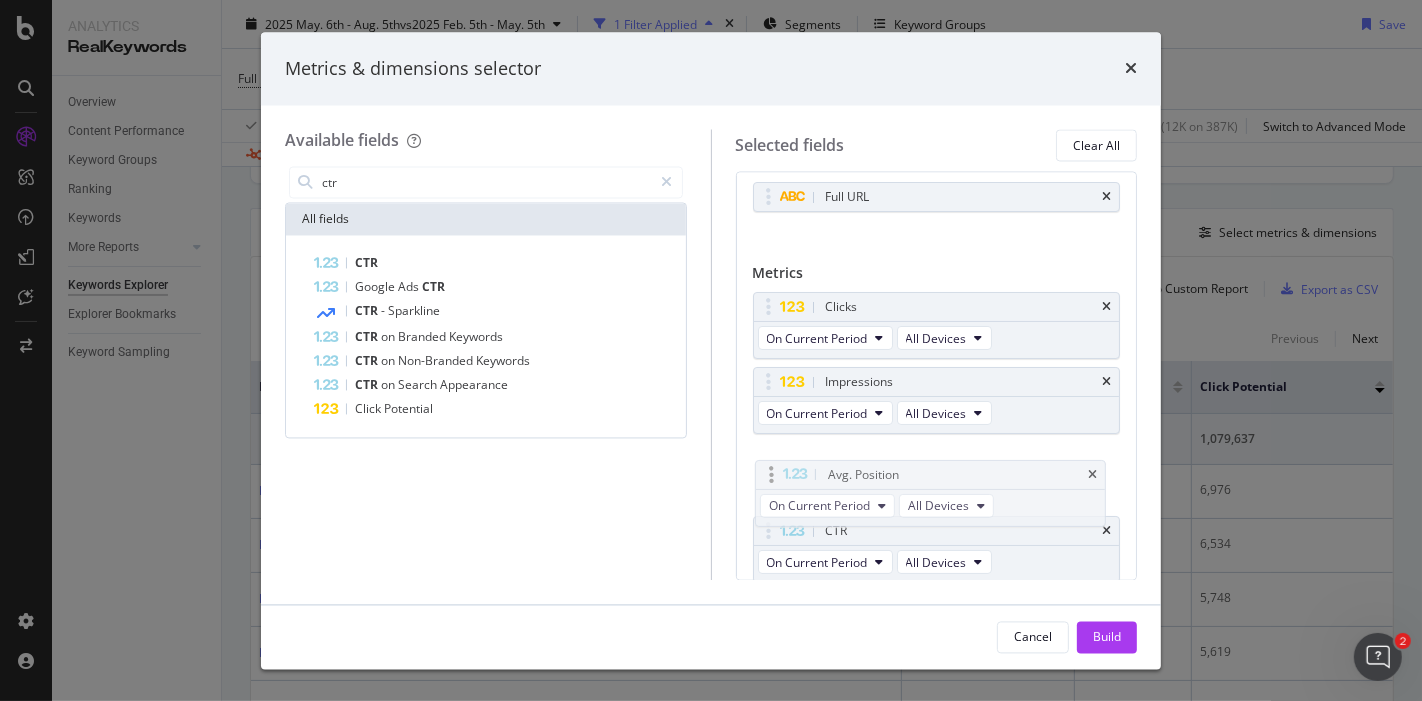 drag, startPoint x: 769, startPoint y: 296, endPoint x: 771, endPoint y: 467, distance: 171.01169 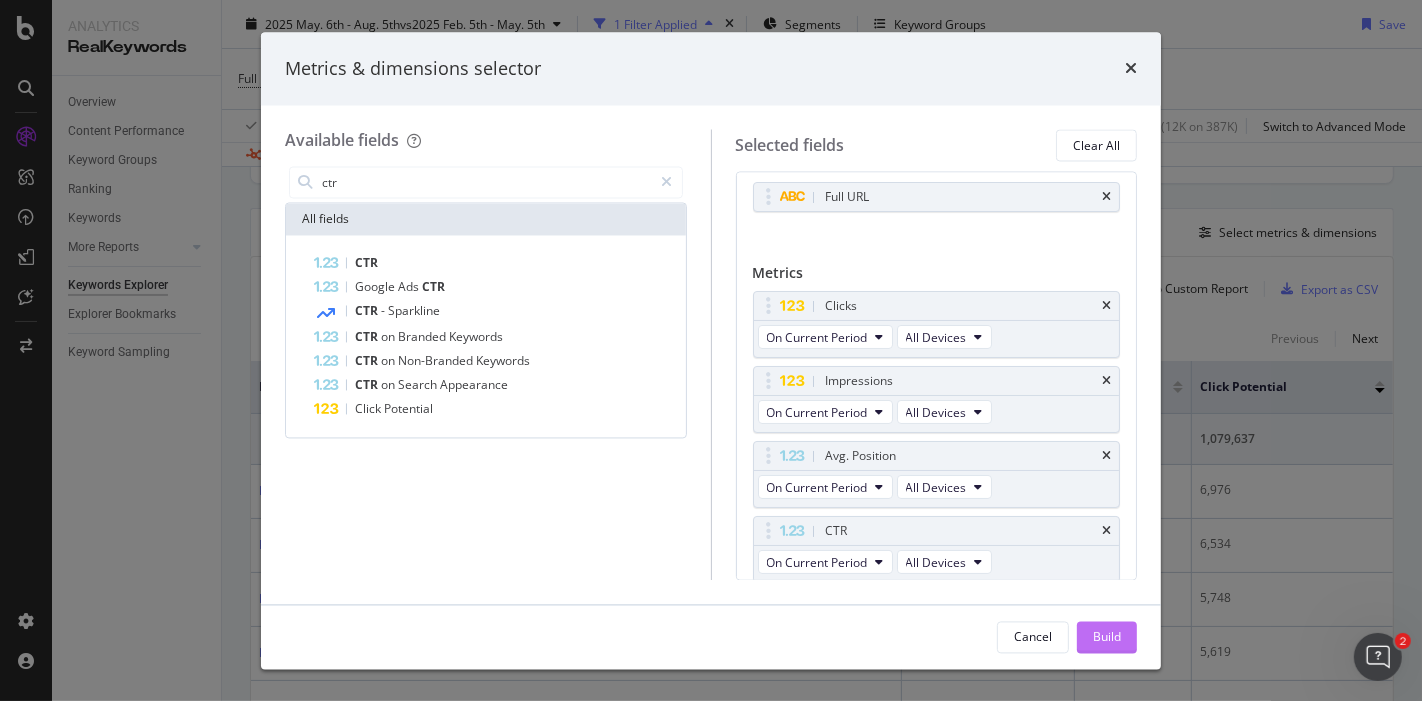 click on "Build" at bounding box center [1107, 637] 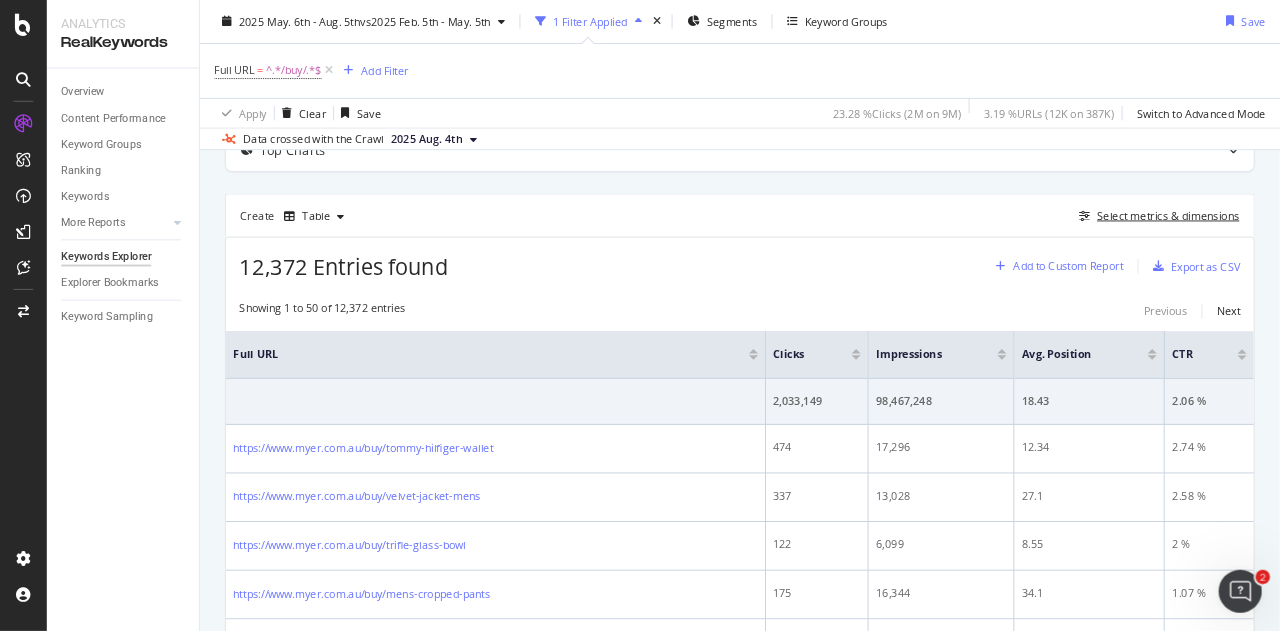 scroll, scrollTop: 131, scrollLeft: 0, axis: vertical 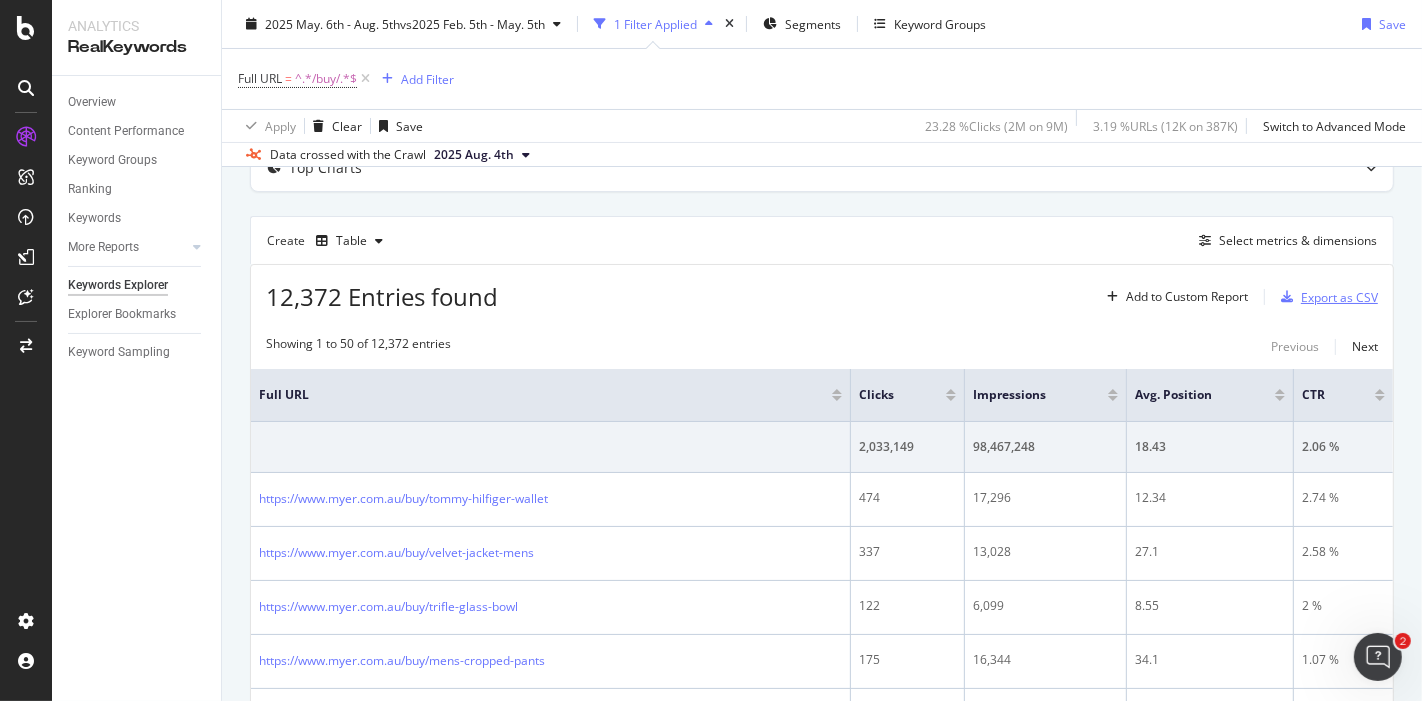 click on "Export as CSV" at bounding box center [1339, 297] 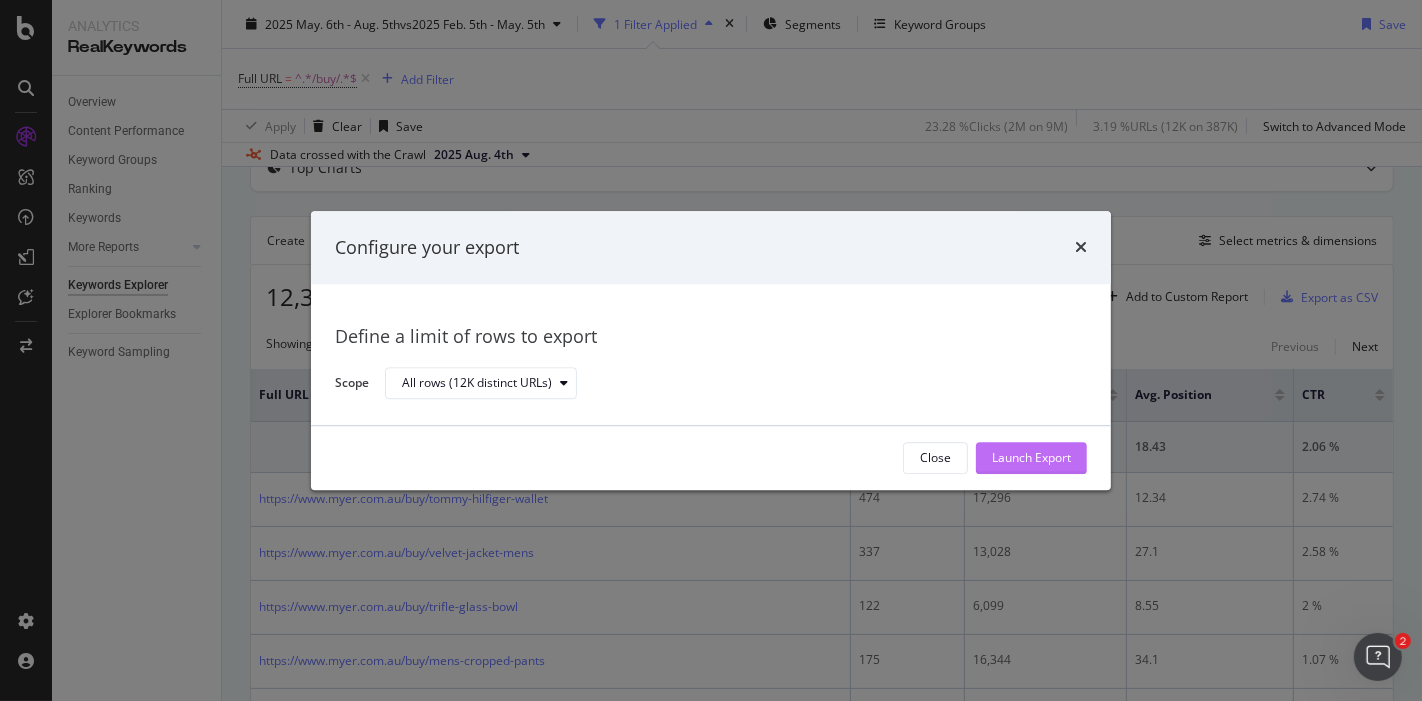 click on "Launch Export" at bounding box center [1031, 458] 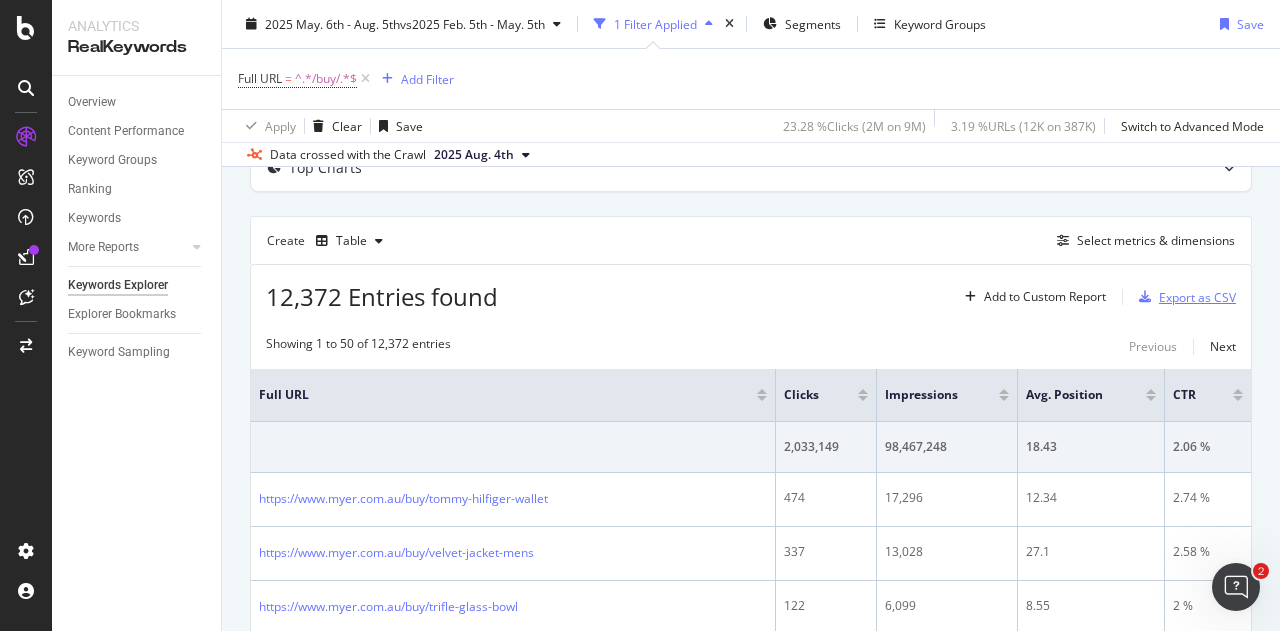 scroll, scrollTop: 131, scrollLeft: 0, axis: vertical 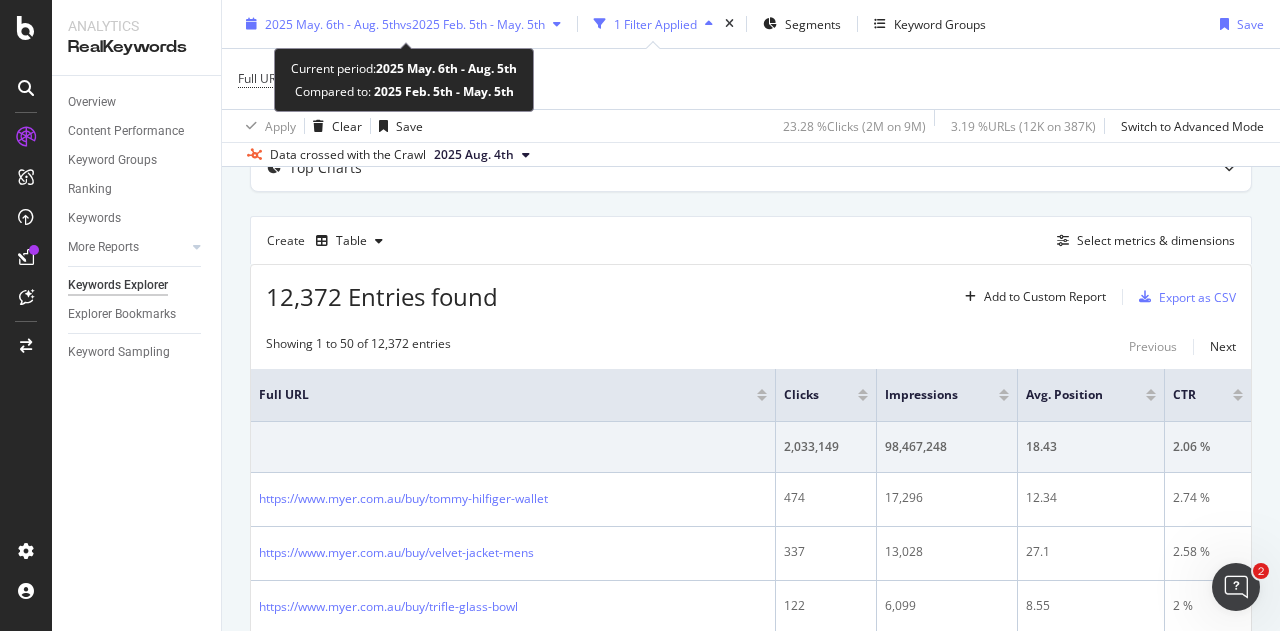 click on "vs  2025 Feb. 5th - May. 5th" at bounding box center [472, 23] 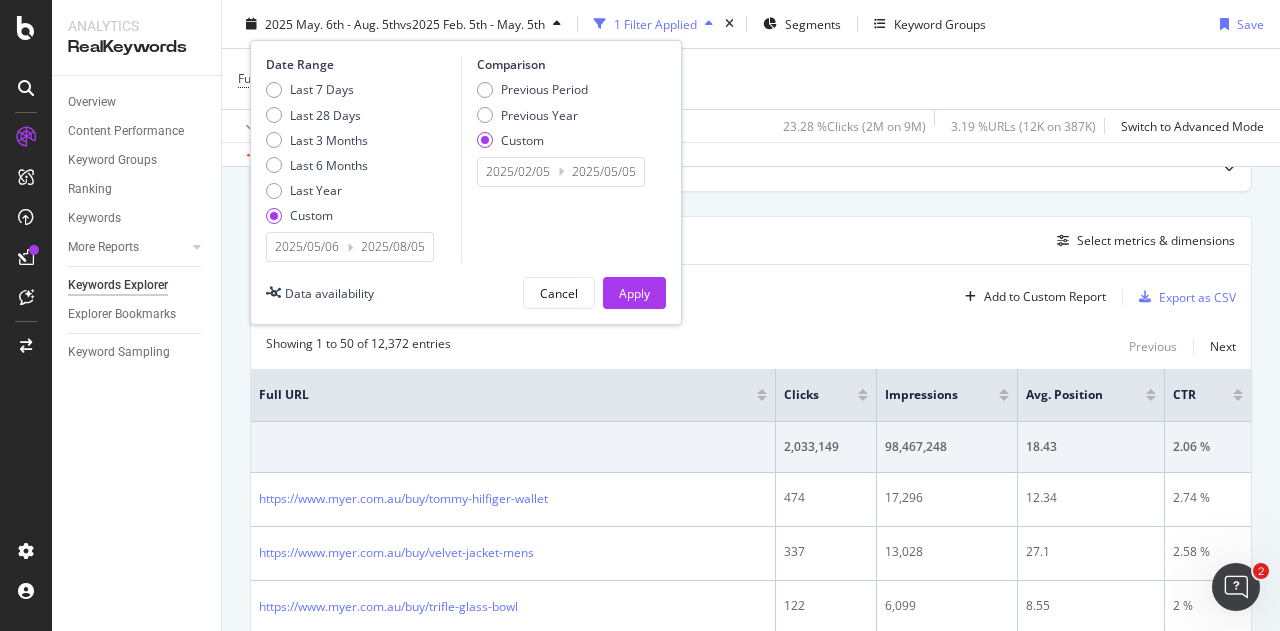 click on "Comparison Previous Period Previous Year Custom 2025/02/05 Navigate forward to interact with the calendar and select a date. Press the question mark key to get the keyboard shortcuts for changing dates. 2025/05/05 Navigate backward to interact with the calendar and select a date. Press the question mark key to get the keyboard shortcuts for changing dates." at bounding box center [556, 159] 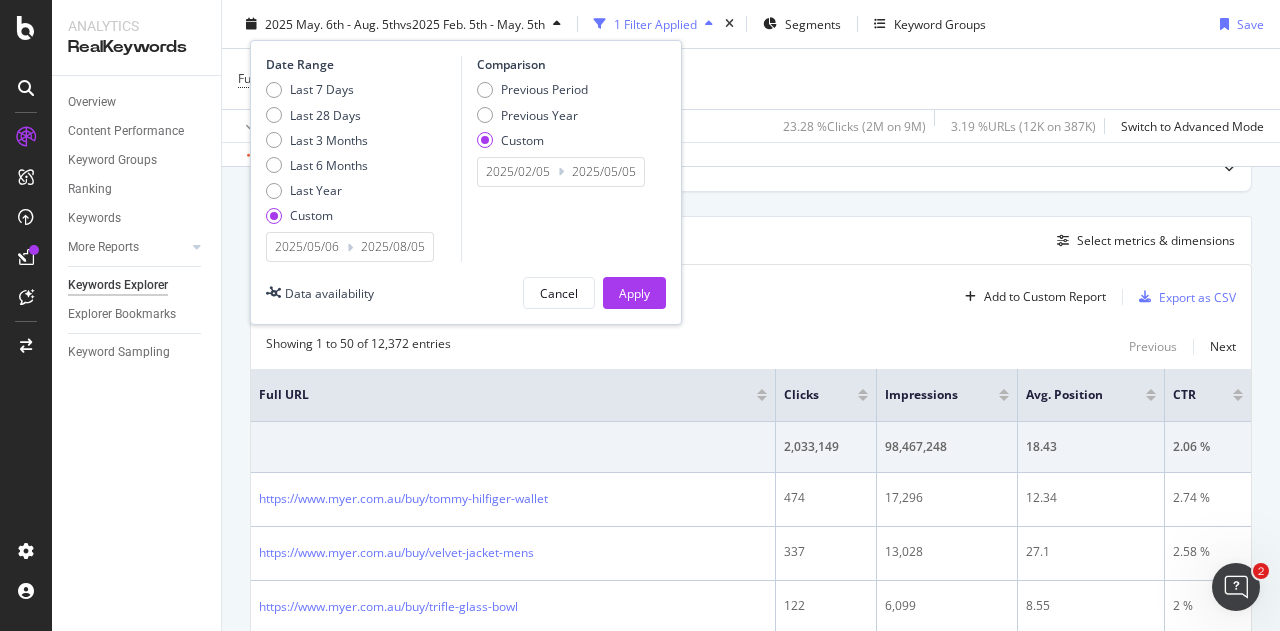 click on "Custom" at bounding box center (311, 215) 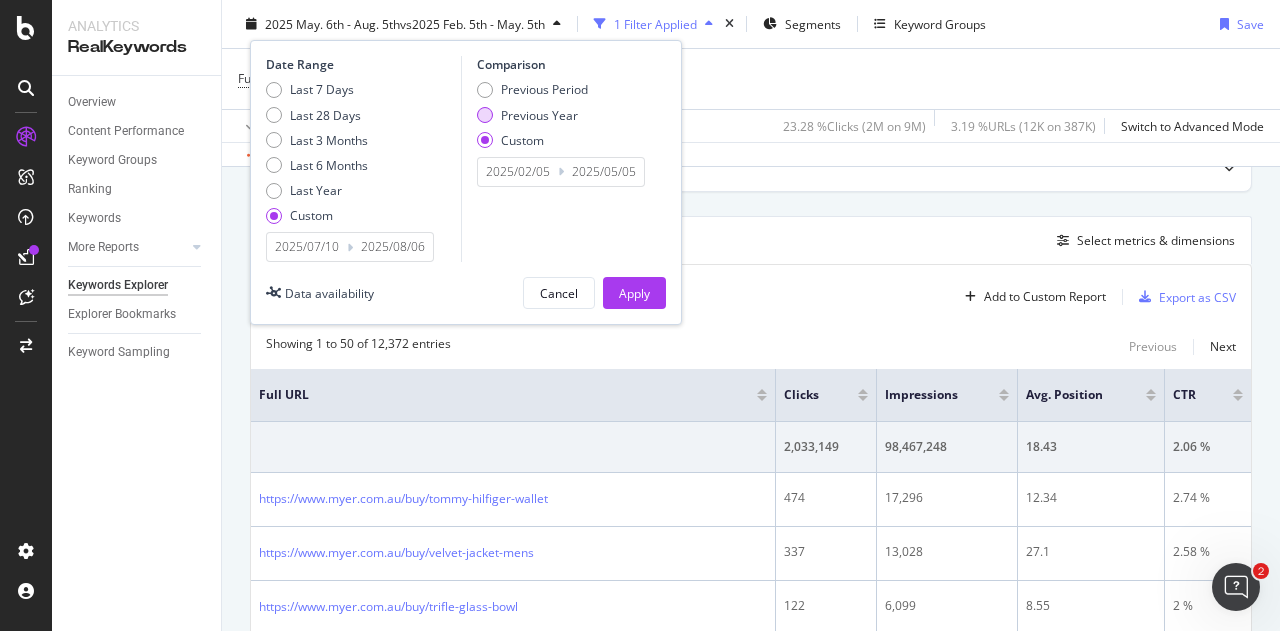click on "Previous Year" at bounding box center [539, 114] 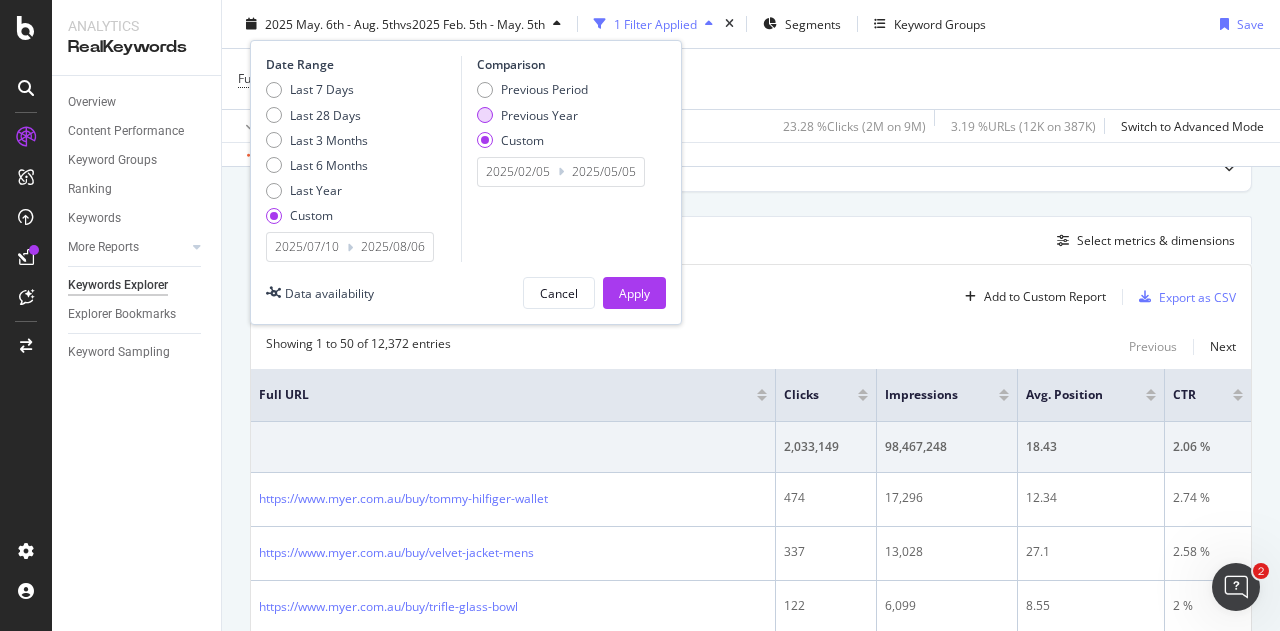 type on "2024/07/11" 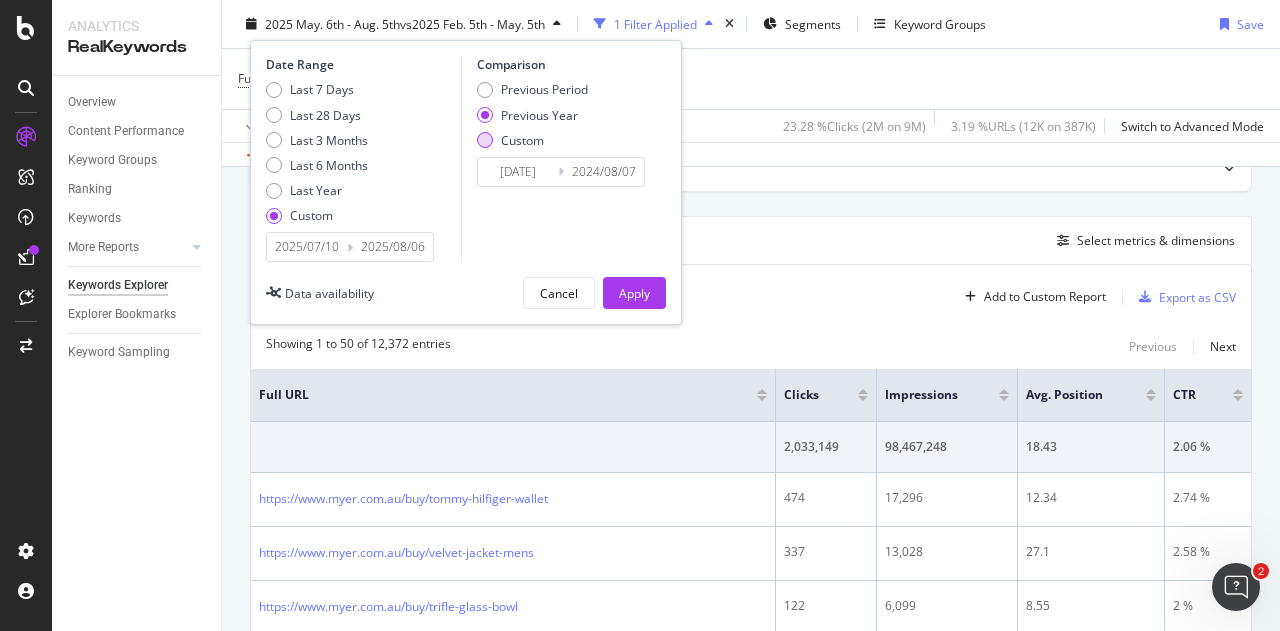 click on "Custom" at bounding box center [532, 139] 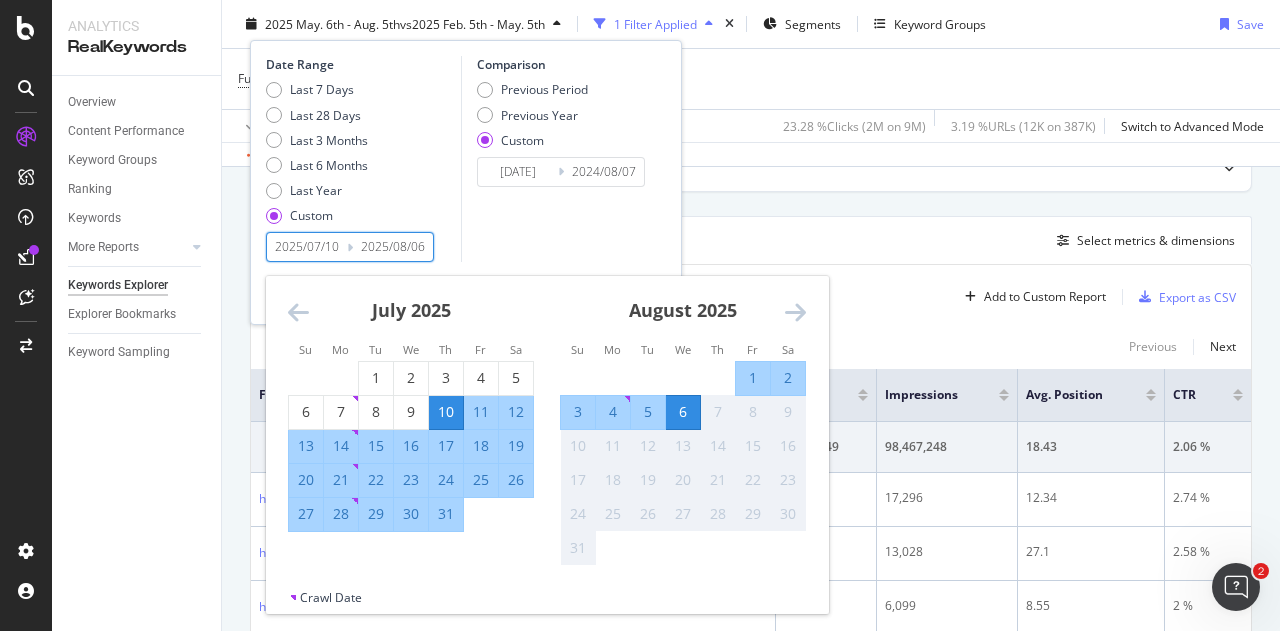 click on "2025/07/10" at bounding box center (307, 247) 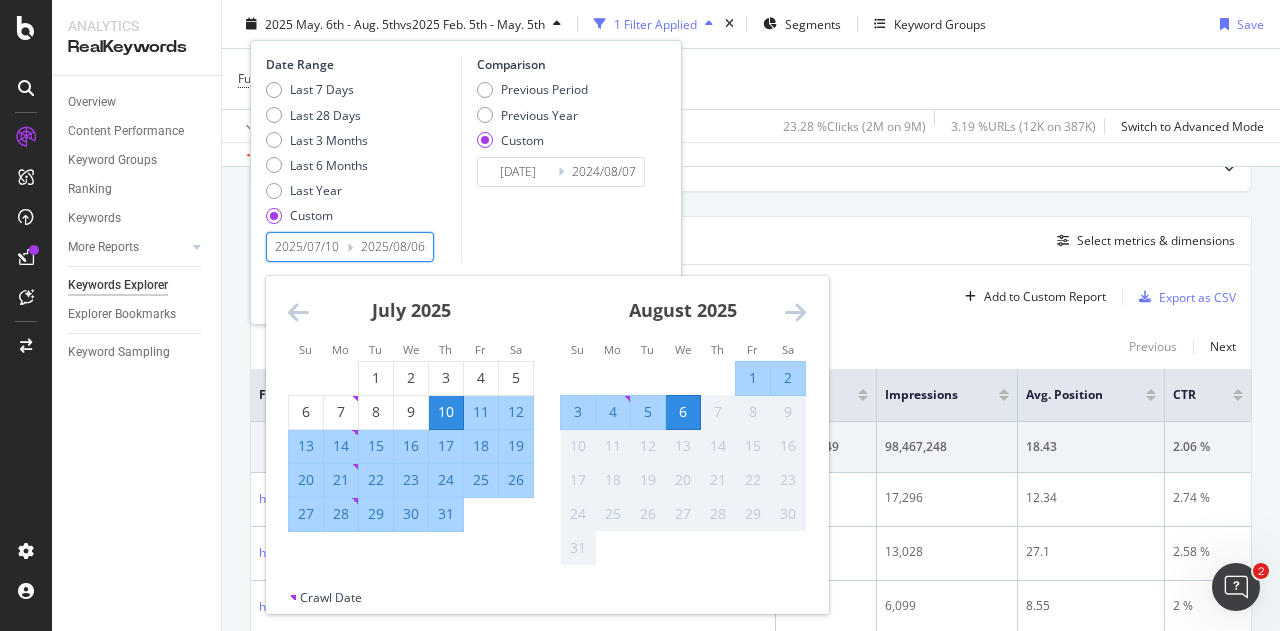 click on "Comparison Previous Period Previous Year Custom 2024/07/11 Navigate forward to interact with the calendar and select a date. Press the question mark key to get the keyboard shortcuts for changing dates. 2024/08/07 Navigate backward to interact with the calendar and select a date. Press the question mark key to get the keyboard shortcuts for changing dates." at bounding box center [556, 159] 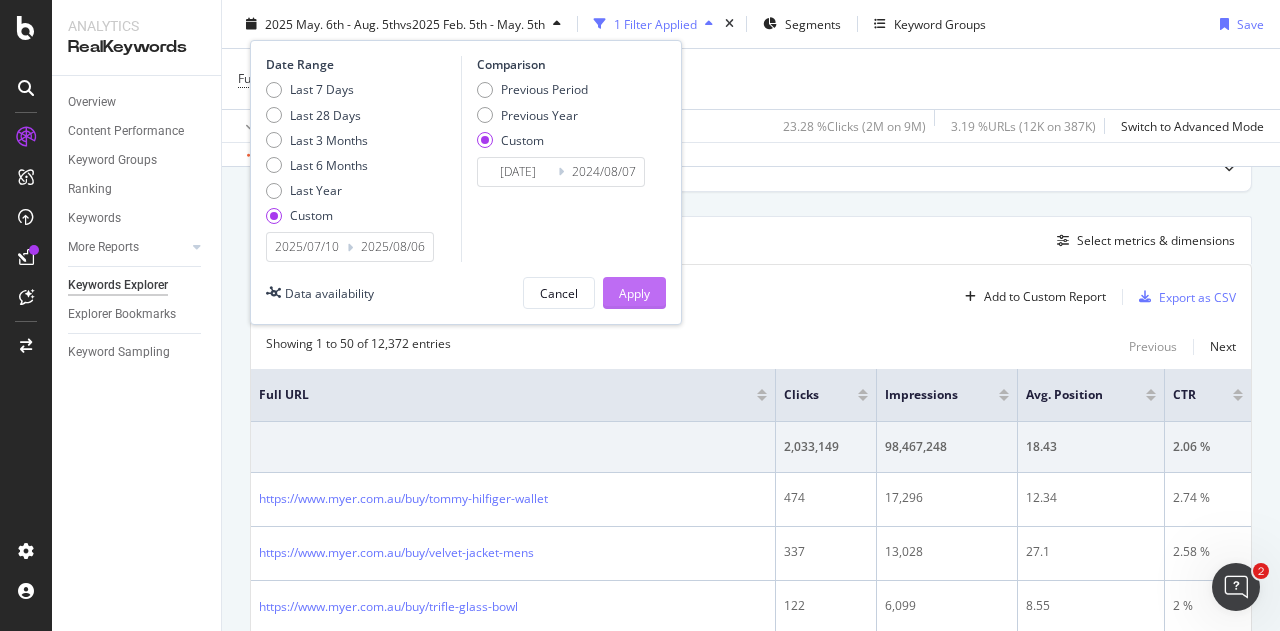 click on "Apply" at bounding box center (634, 292) 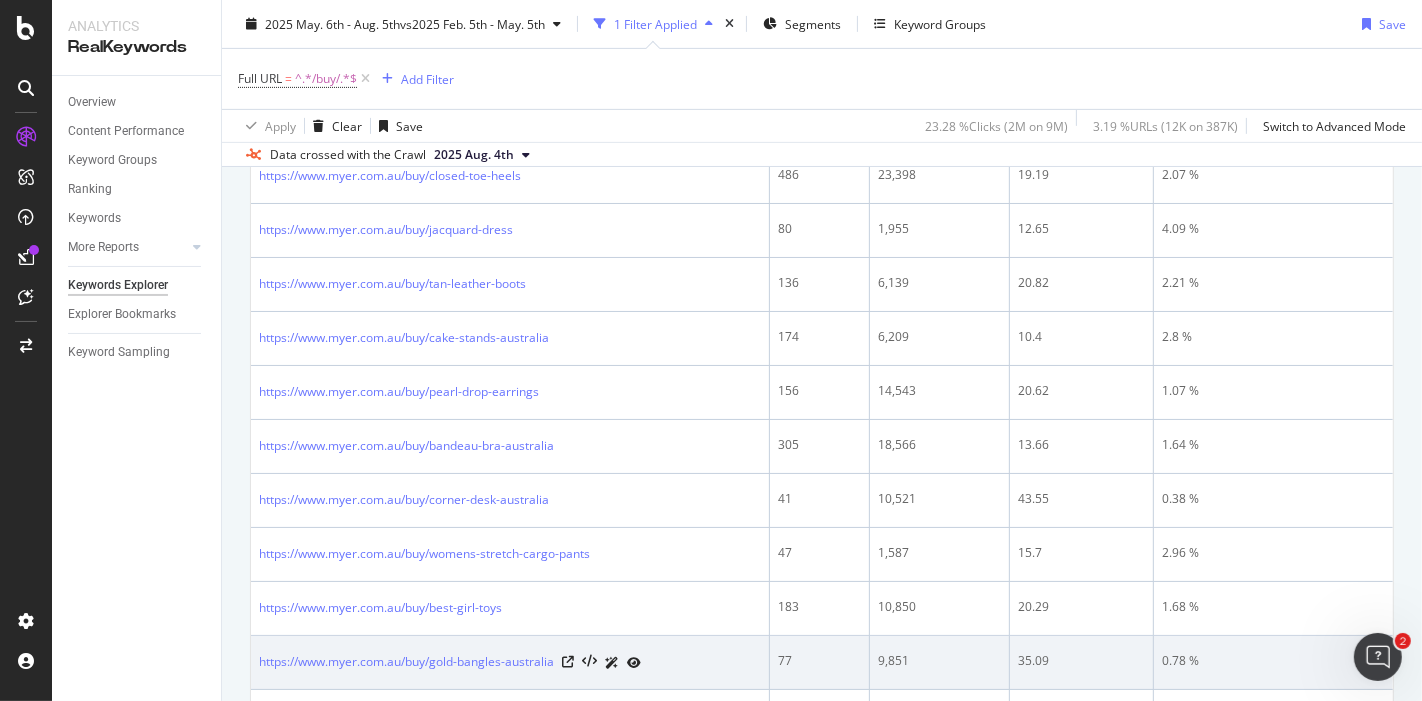scroll, scrollTop: 670, scrollLeft: 0, axis: vertical 